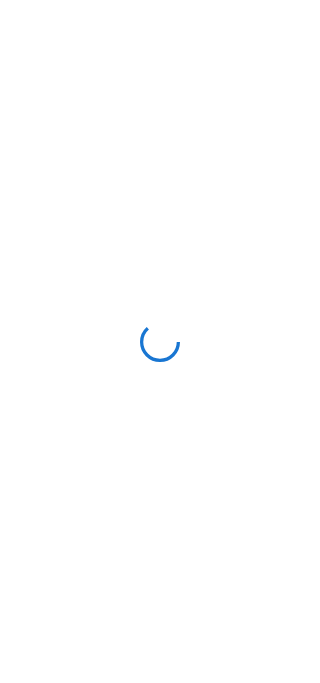 scroll, scrollTop: 0, scrollLeft: 0, axis: both 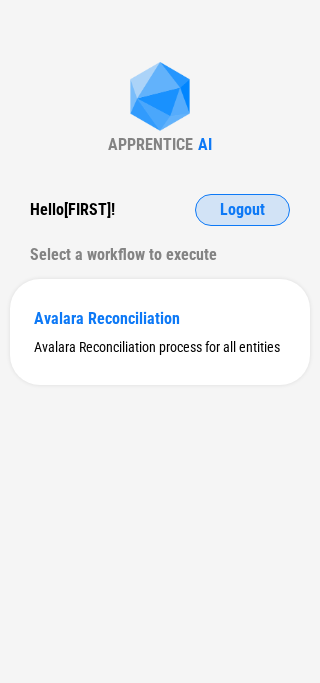 click on "APPRENTICE AI Hello  [FIRST] ! Logout Select a workflow to execute Avalara Reconciliation Avalara Reconciliation process for all entities" at bounding box center [160, 341] 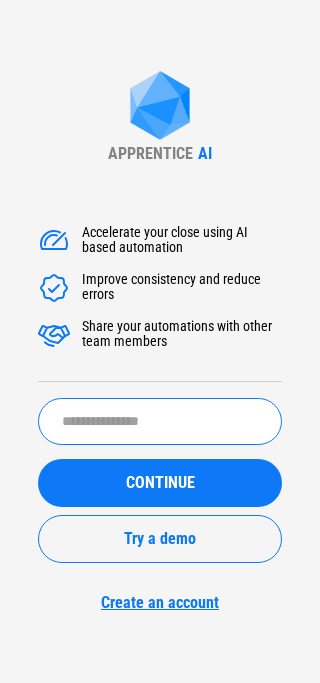 click at bounding box center (160, 421) 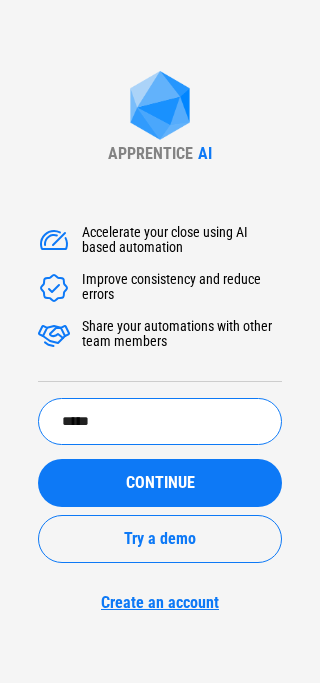 type on "*****" 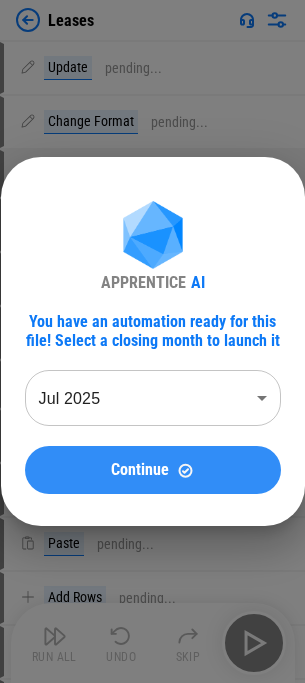 click on "Continue" at bounding box center [153, 470] 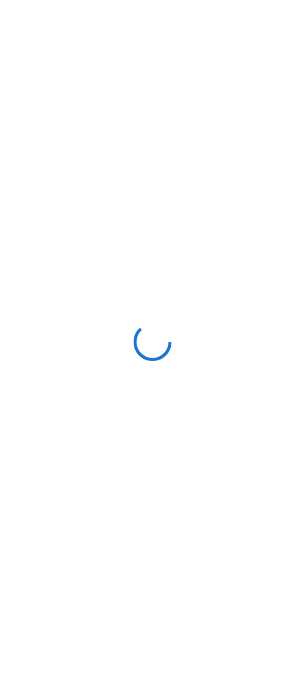 scroll, scrollTop: 0, scrollLeft: 0, axis: both 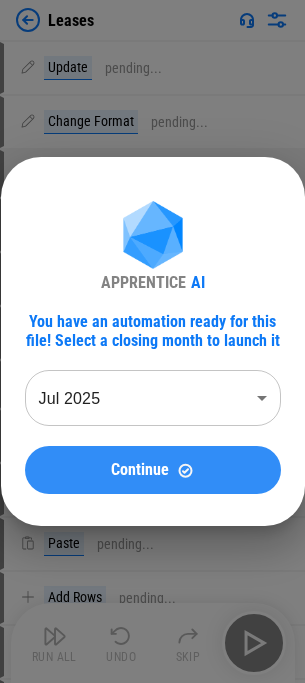 click on "Continue" at bounding box center (153, 470) 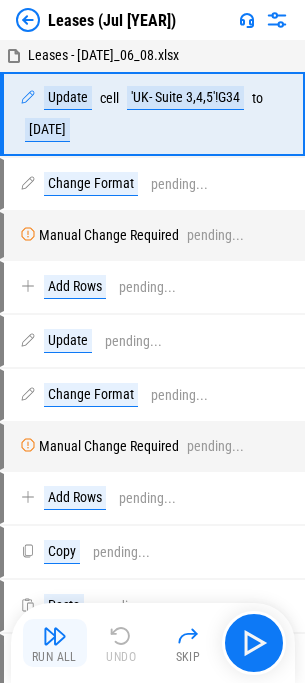 click at bounding box center [55, 636] 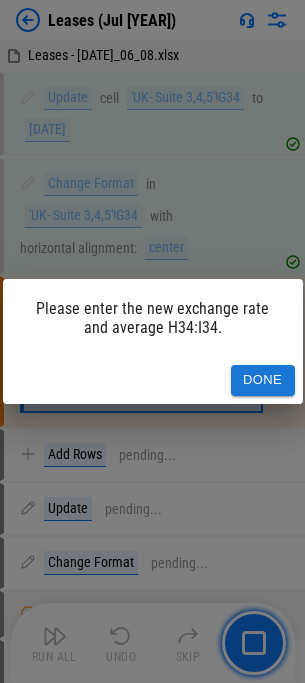 click on "Done" at bounding box center (263, 380) 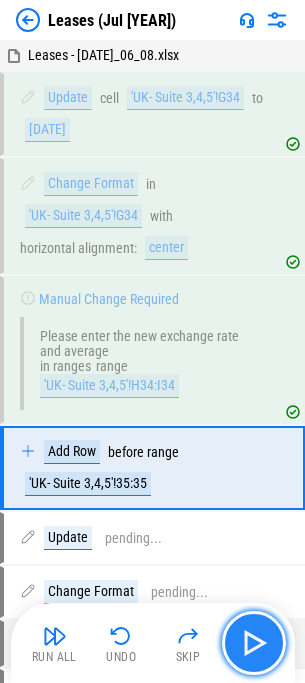 click at bounding box center [254, 643] 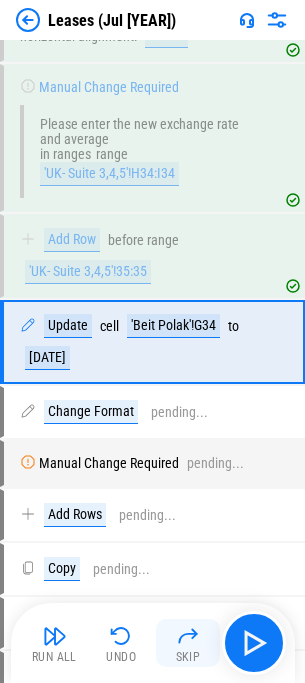 scroll, scrollTop: 213, scrollLeft: 0, axis: vertical 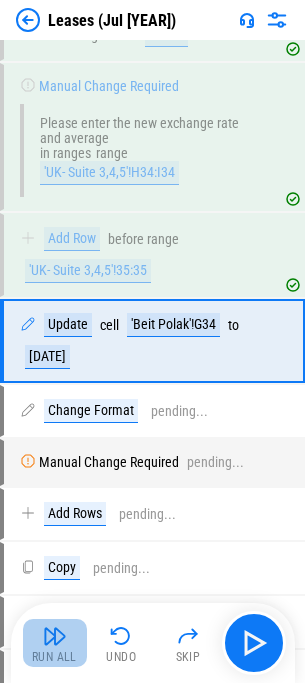 click on "Run All" at bounding box center [54, 657] 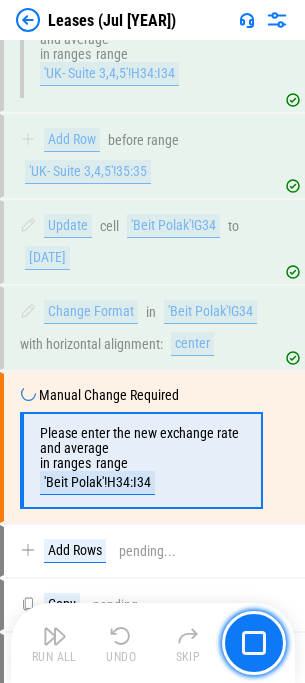 scroll, scrollTop: 418, scrollLeft: 0, axis: vertical 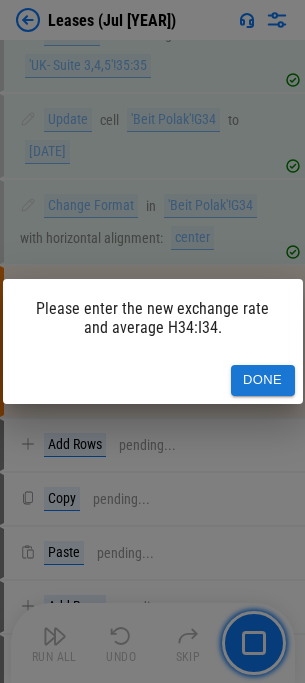 click on "Done" at bounding box center [263, 380] 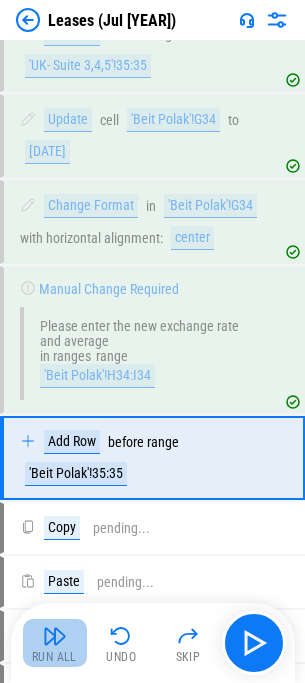 click at bounding box center [55, 636] 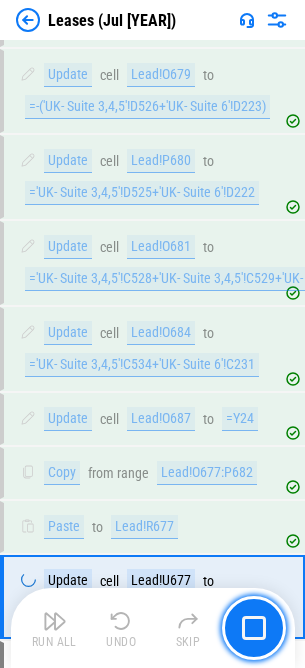scroll, scrollTop: 22982, scrollLeft: 0, axis: vertical 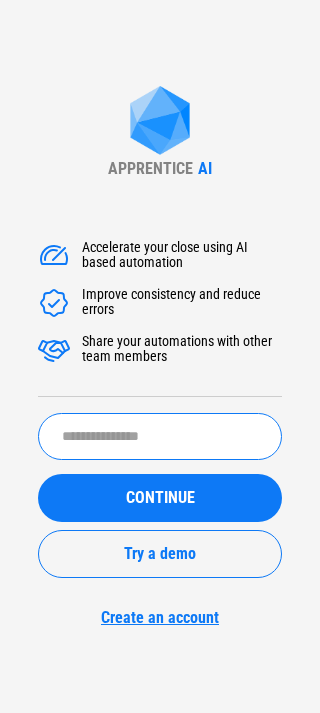 click at bounding box center [160, 436] 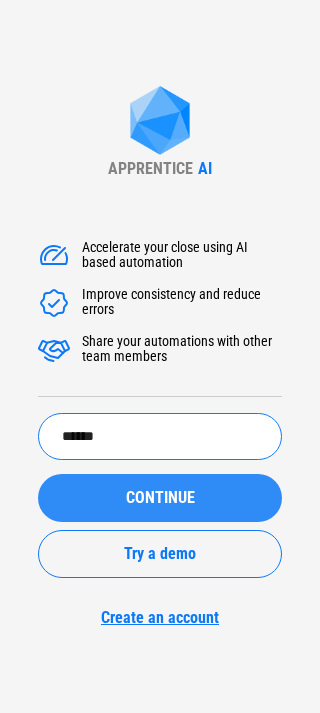 type on "******" 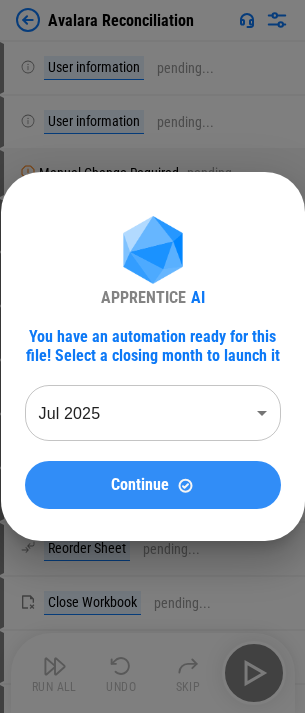 click on "Continue" at bounding box center [153, 485] 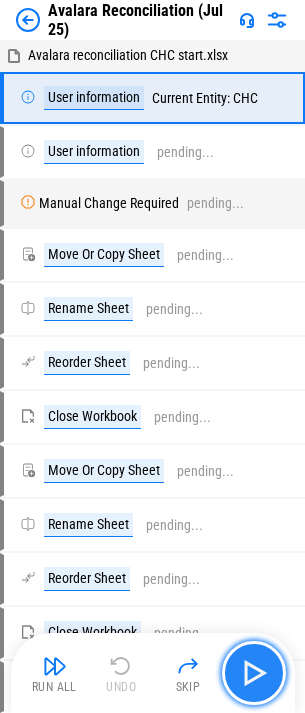 click at bounding box center [254, 673] 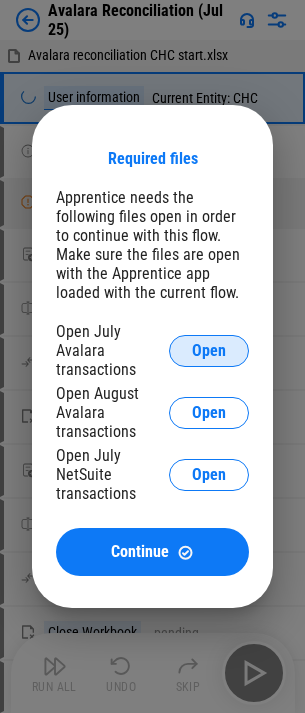 click on "Open" at bounding box center (209, 351) 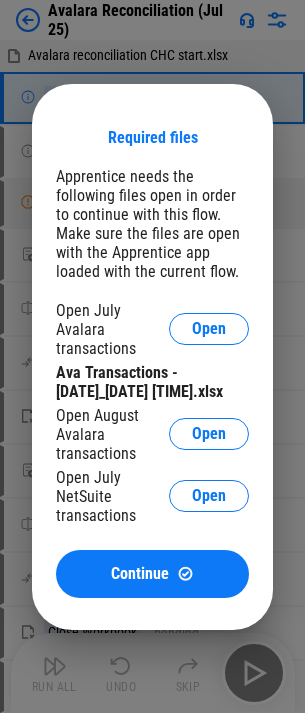 click on "Open August Avalara transactions Open" at bounding box center [152, 434] 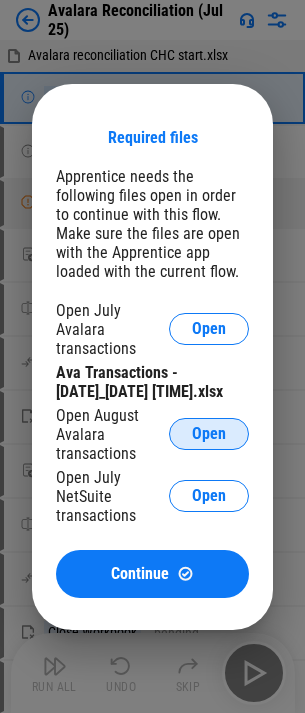 click on "Open" at bounding box center [209, 434] 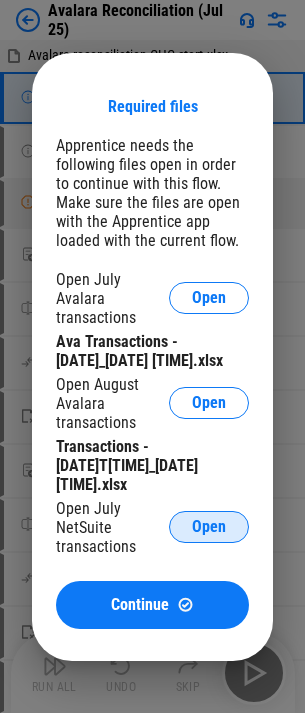 click on "Open" at bounding box center [209, 527] 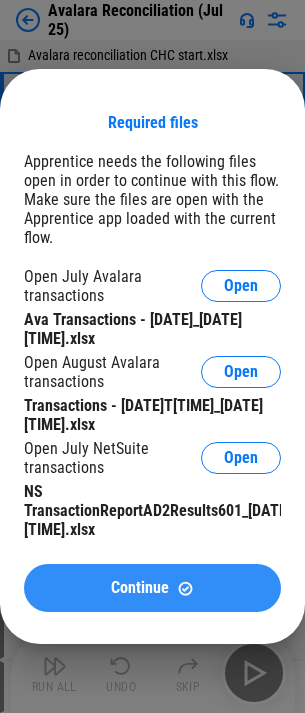 click on "Continue" at bounding box center [140, 588] 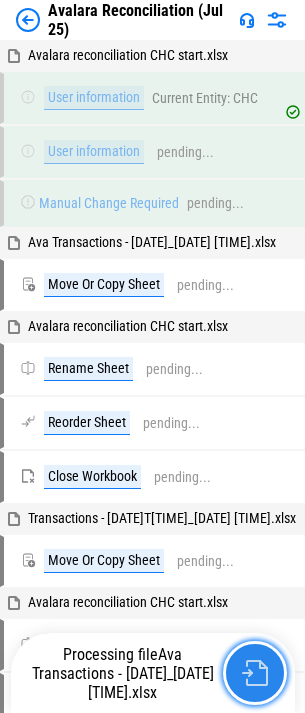 click at bounding box center (255, 673) 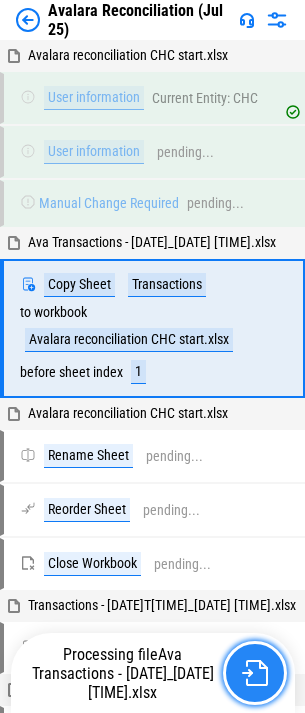 click at bounding box center [255, 673] 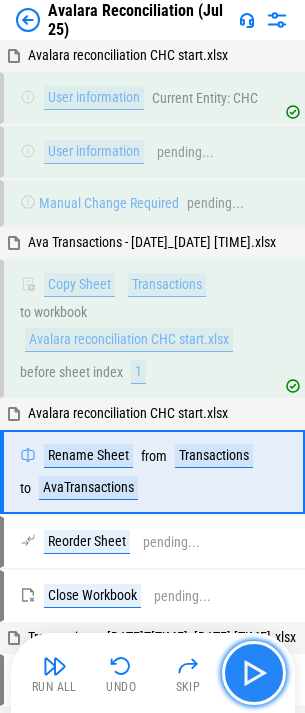 click at bounding box center (254, 673) 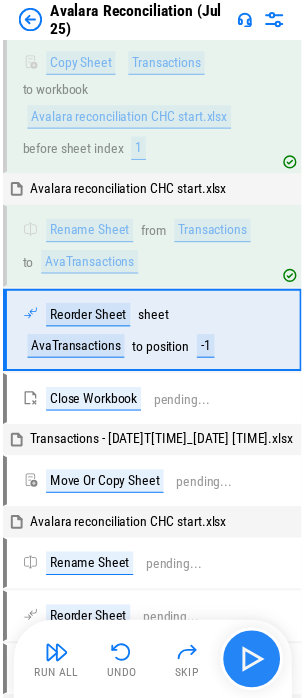 scroll, scrollTop: 223, scrollLeft: 0, axis: vertical 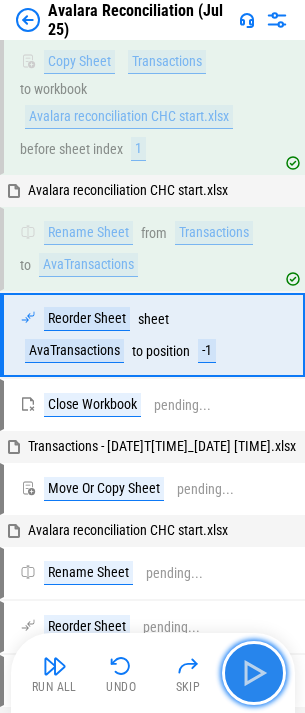click at bounding box center (254, 673) 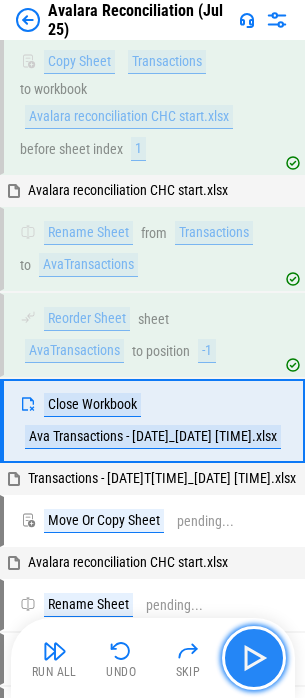 click at bounding box center (254, 658) 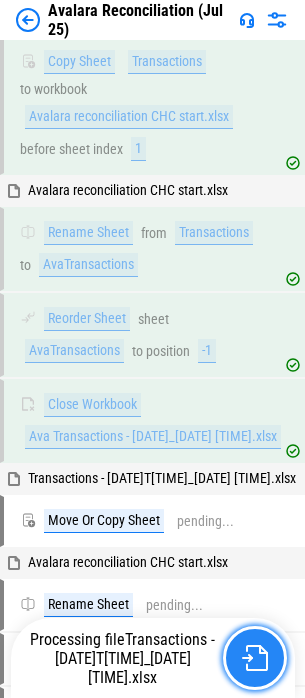 click at bounding box center [255, 658] 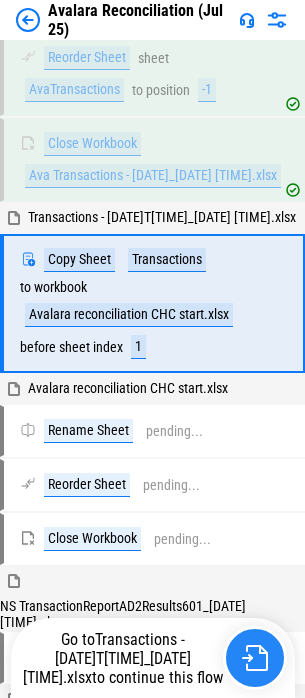 scroll, scrollTop: 497, scrollLeft: 0, axis: vertical 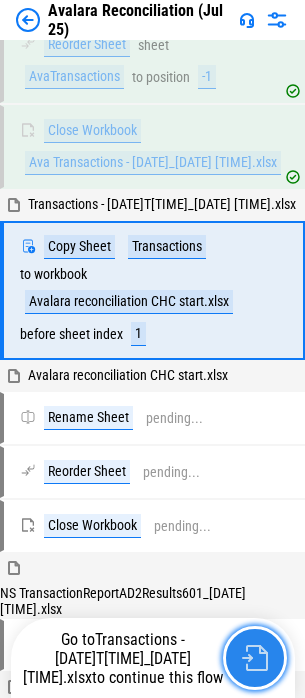 click at bounding box center (255, 658) 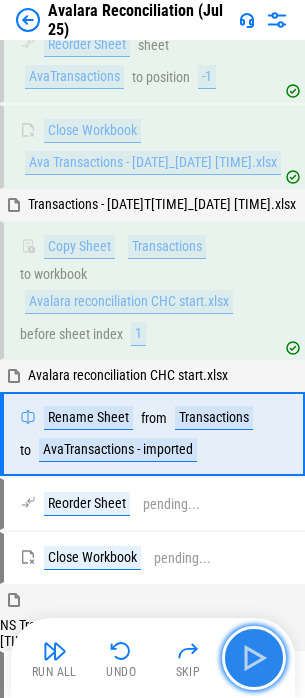 click at bounding box center (254, 658) 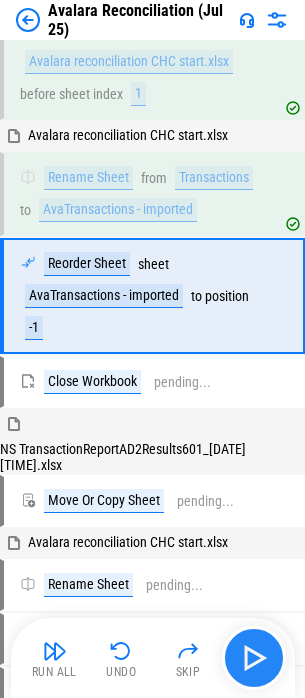 scroll, scrollTop: 742, scrollLeft: 0, axis: vertical 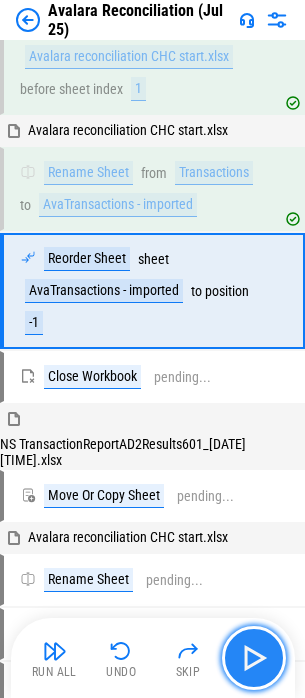 click at bounding box center [254, 658] 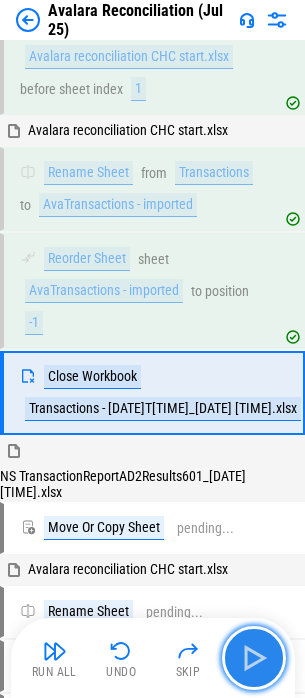 click at bounding box center [254, 658] 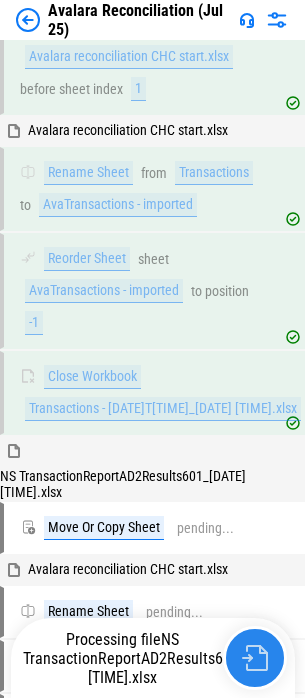 click at bounding box center (255, 658) 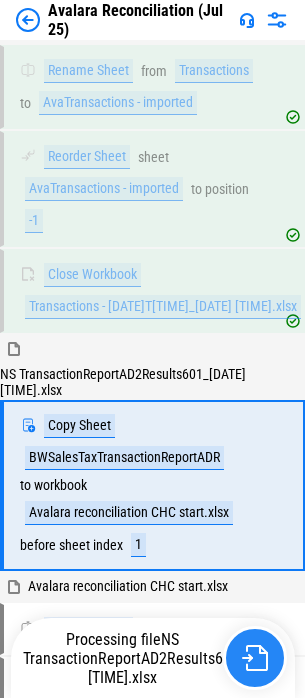 scroll, scrollTop: 1041, scrollLeft: 0, axis: vertical 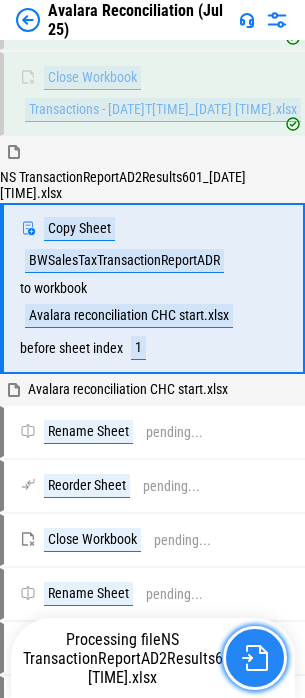 click at bounding box center [255, 658] 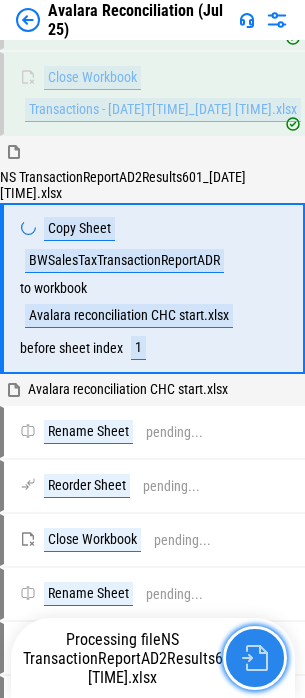 click at bounding box center [255, 658] 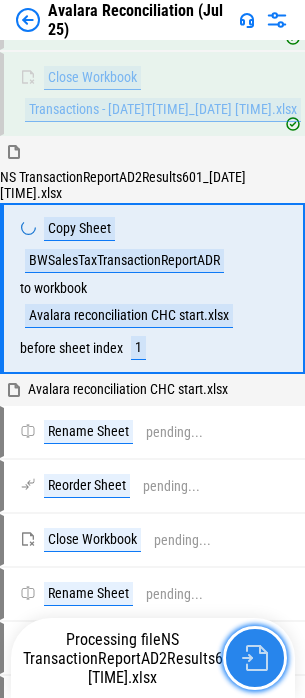 click at bounding box center (255, 658) 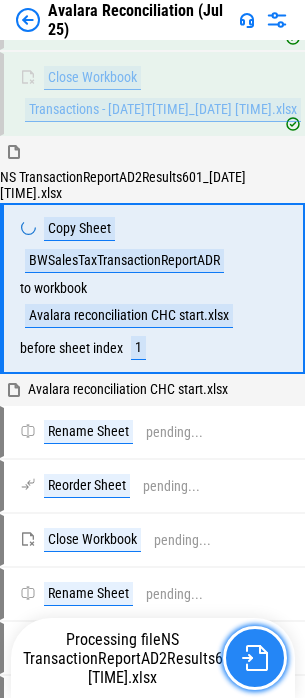 click at bounding box center [255, 658] 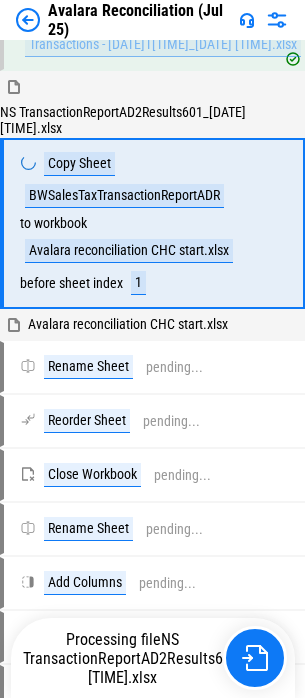scroll, scrollTop: 1141, scrollLeft: 0, axis: vertical 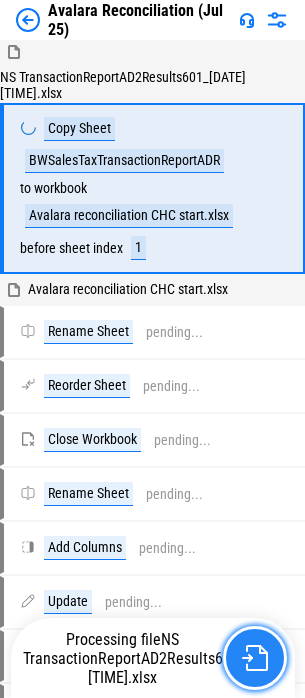 click at bounding box center (255, 658) 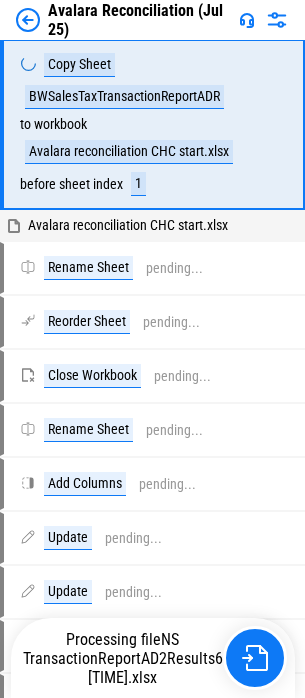 scroll, scrollTop: 1241, scrollLeft: 0, axis: vertical 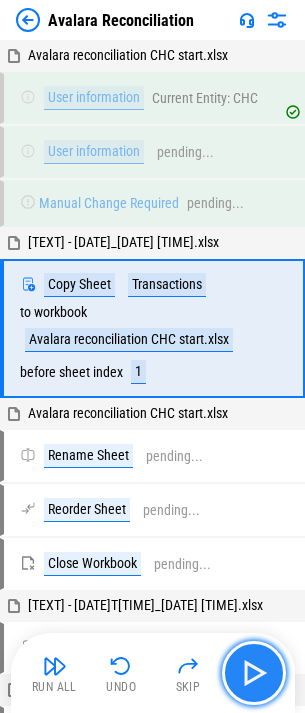 click at bounding box center (254, 673) 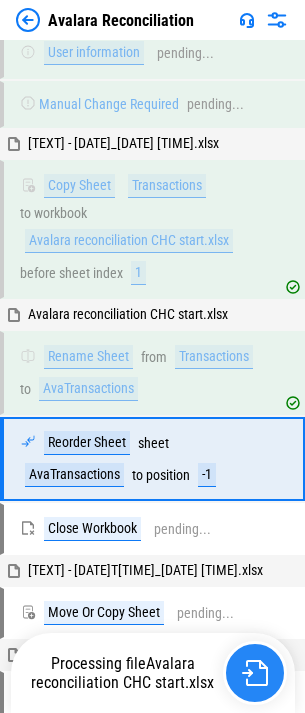 scroll, scrollTop: 223, scrollLeft: 0, axis: vertical 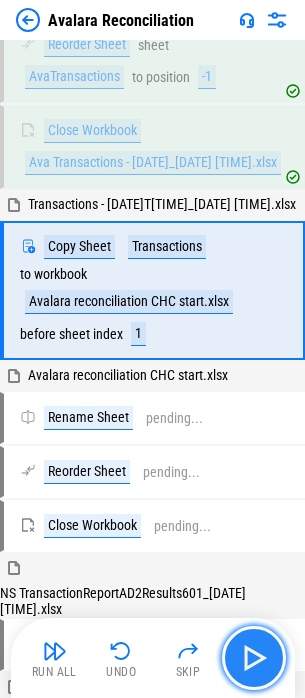 click at bounding box center (254, 658) 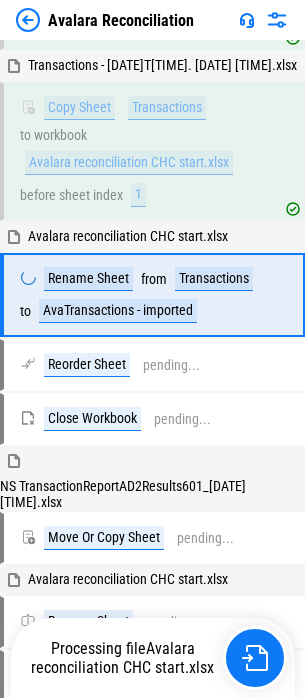 scroll, scrollTop: 640, scrollLeft: 0, axis: vertical 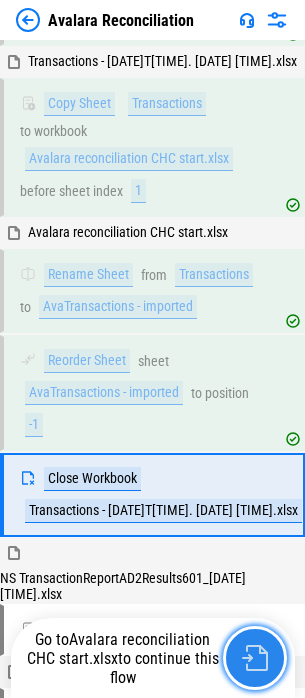 click at bounding box center (255, 658) 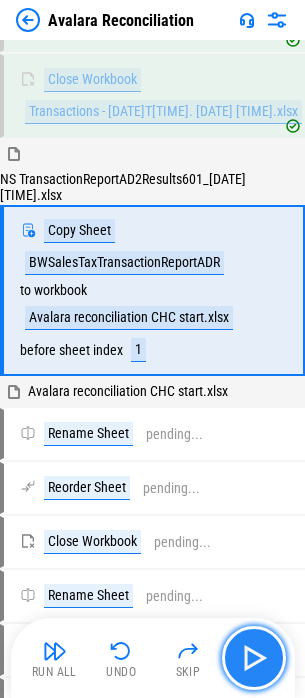 scroll, scrollTop: 1041, scrollLeft: 0, axis: vertical 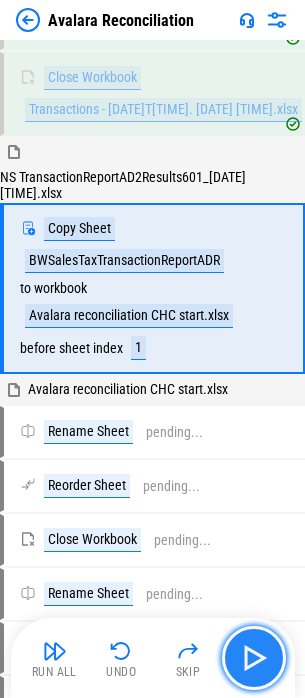 click at bounding box center (254, 658) 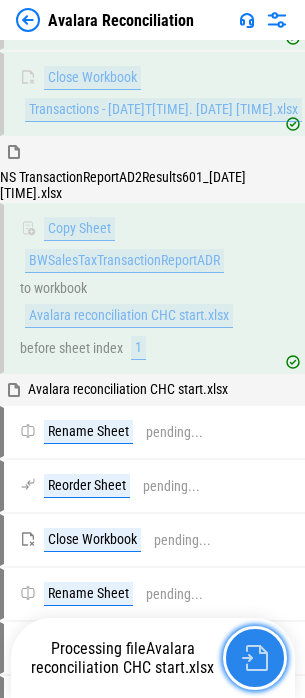 click at bounding box center (255, 658) 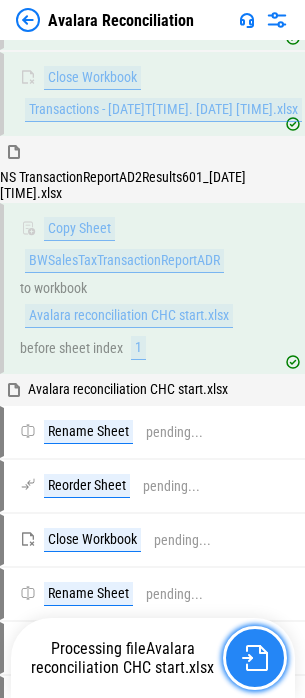 click at bounding box center (255, 658) 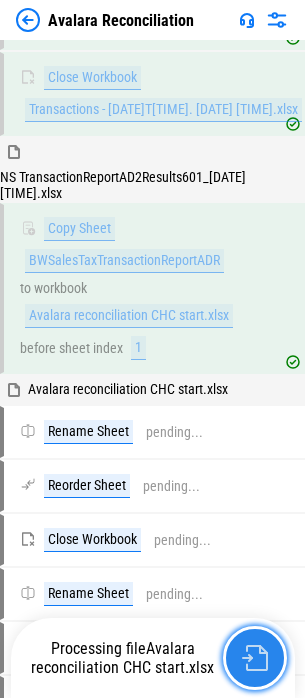 click at bounding box center (255, 658) 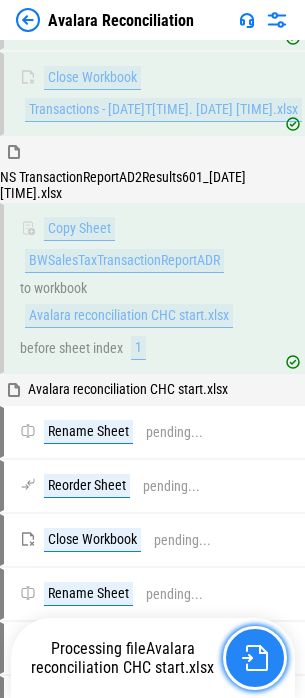click at bounding box center [255, 658] 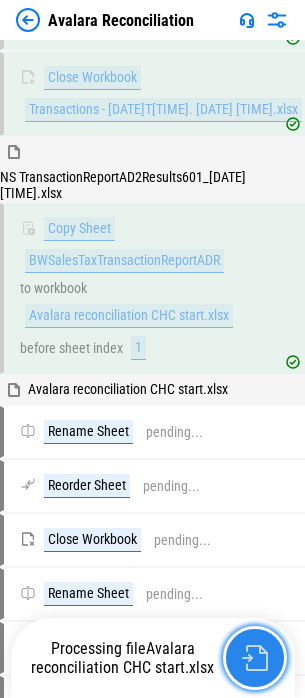 click at bounding box center [255, 658] 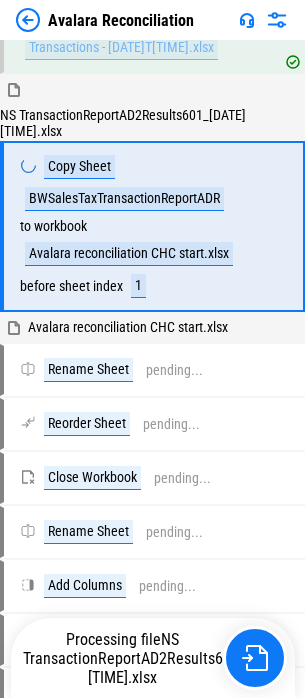 scroll, scrollTop: 1129, scrollLeft: 0, axis: vertical 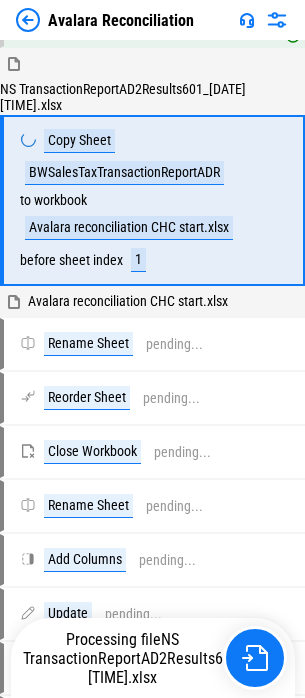 click at bounding box center (28, 20) 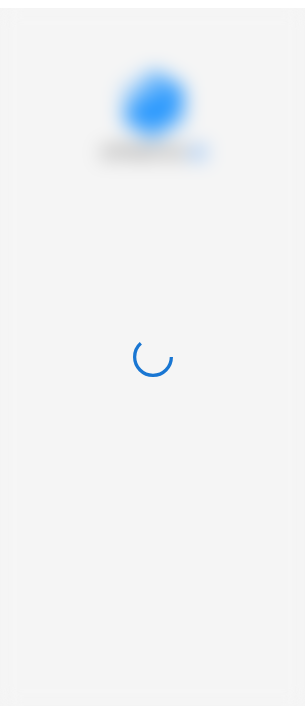 scroll, scrollTop: 0, scrollLeft: 0, axis: both 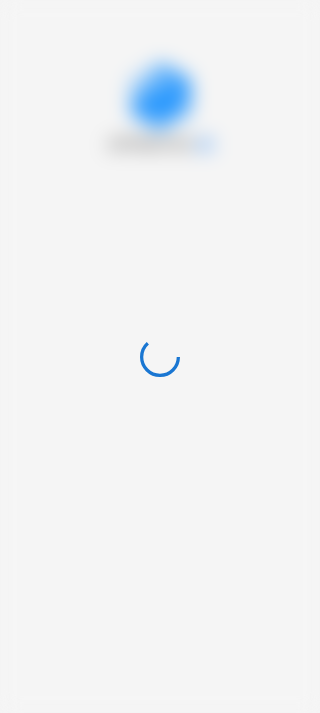 click at bounding box center (160, 356) 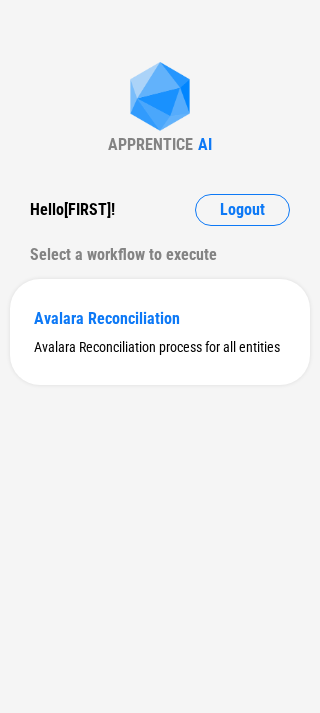 click on "APPRENTICE AI Hello  [FIRST] ! Logout Select a workflow to execute Avalara Reconciliation Avalara Reconciliation process for all entities" at bounding box center [160, 356] 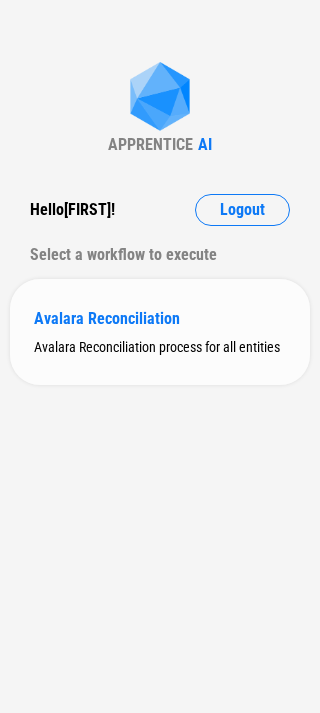 click on "Avalara Reconciliation Avalara Reconciliation process for all entities" at bounding box center (160, 332) 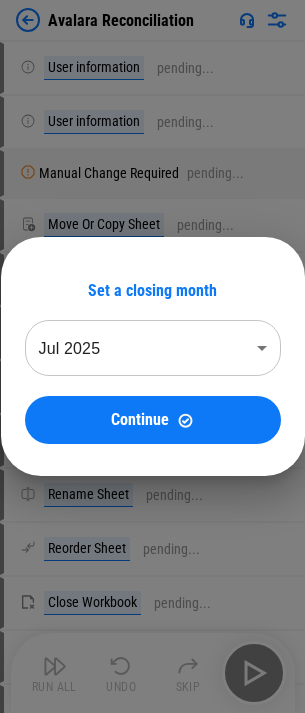 click on "Continue" at bounding box center [140, 420] 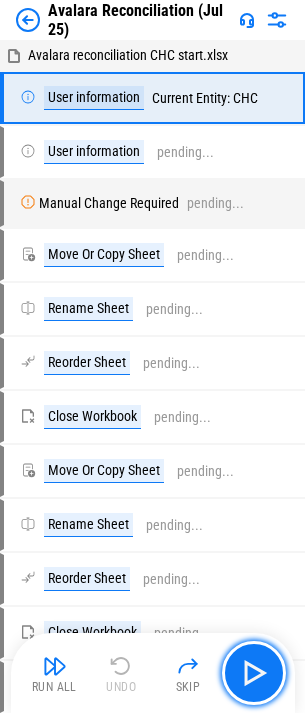 click at bounding box center (254, 673) 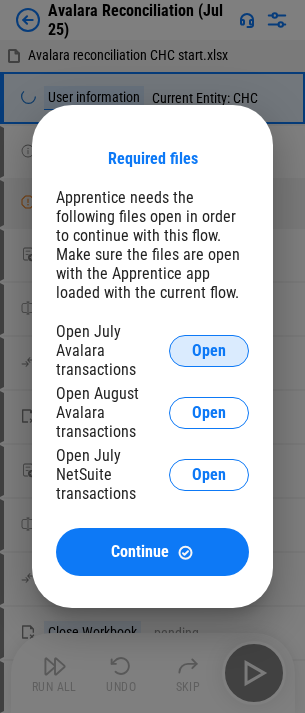 click on "Open" at bounding box center [209, 351] 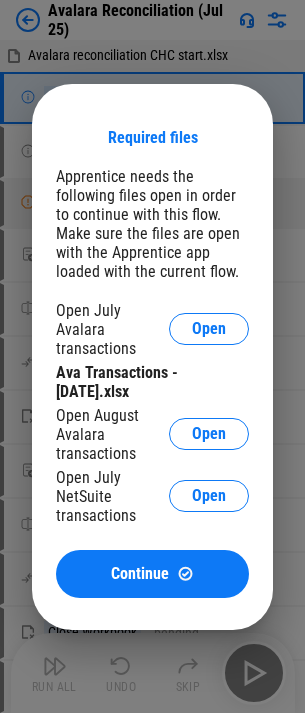 click on "Open August Avalara transactions Open" at bounding box center [152, 434] 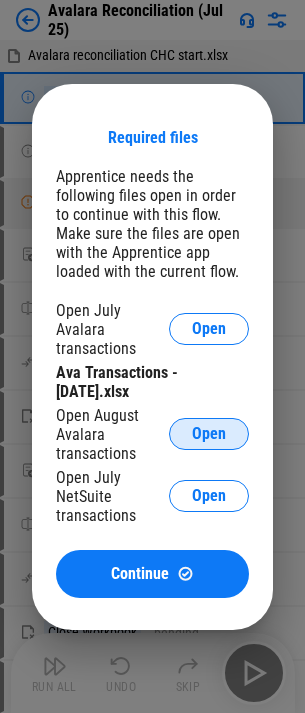 click on "Open" at bounding box center (209, 434) 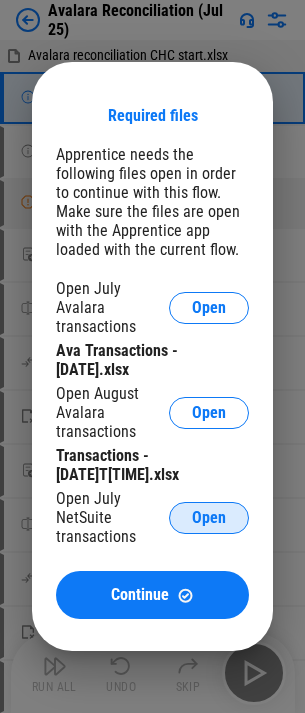click on "Open" at bounding box center [209, 518] 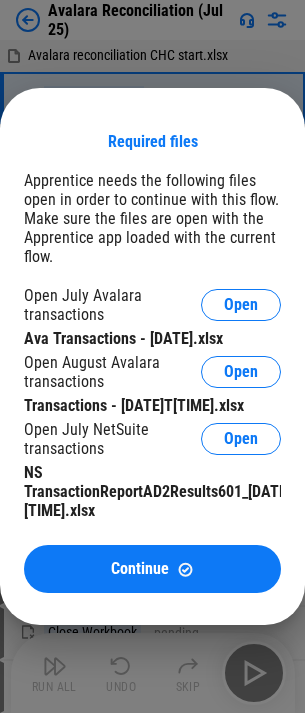 drag, startPoint x: 163, startPoint y: 590, endPoint x: 121, endPoint y: 520, distance: 81.63332 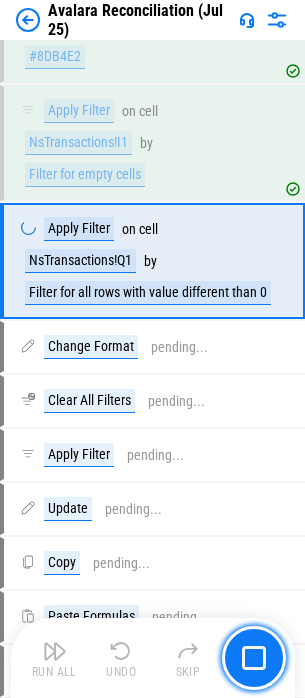scroll, scrollTop: 3332, scrollLeft: 0, axis: vertical 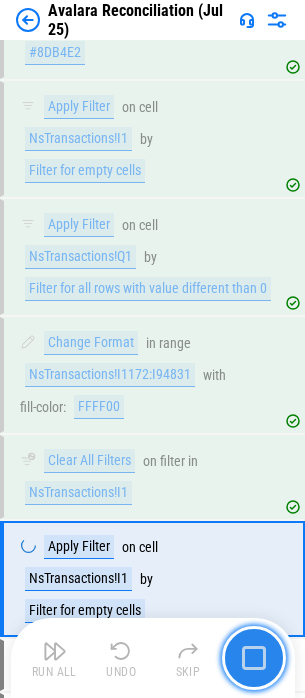 click at bounding box center [254, 658] 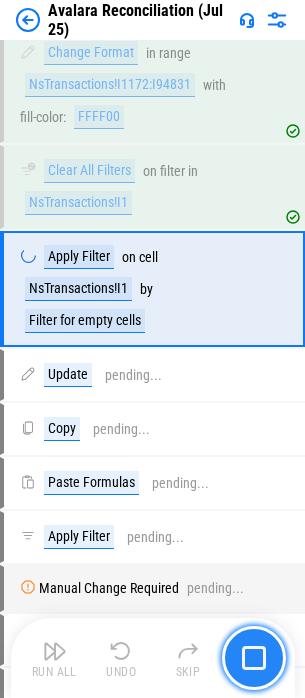 scroll, scrollTop: 3654, scrollLeft: 0, axis: vertical 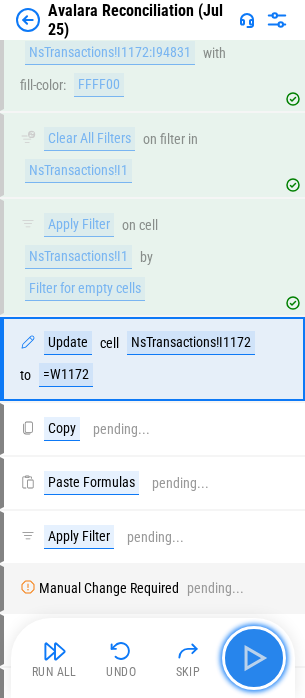 click at bounding box center (254, 658) 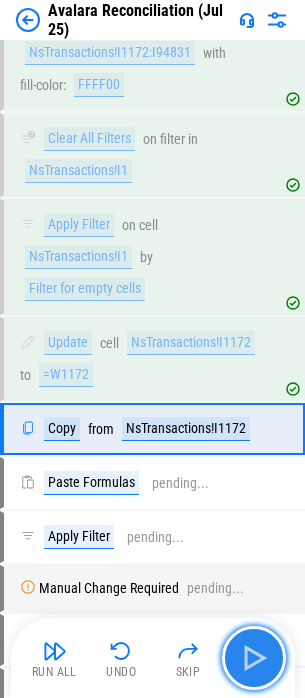 click at bounding box center [254, 658] 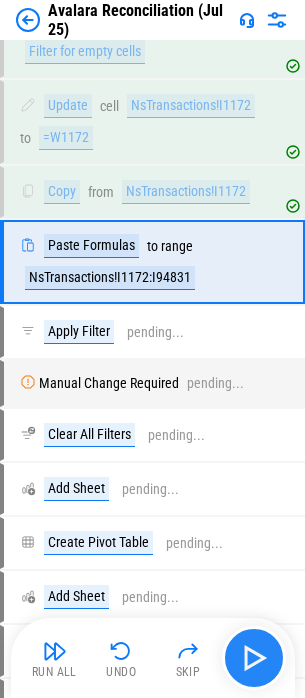 scroll, scrollTop: 3896, scrollLeft: 0, axis: vertical 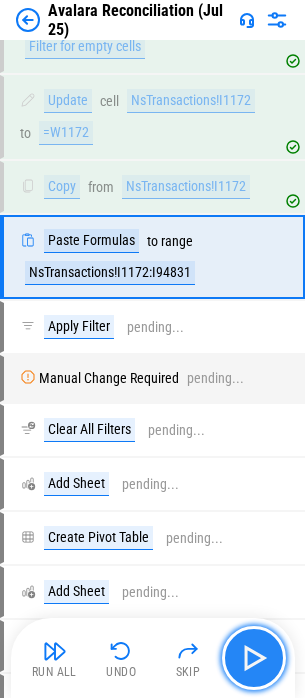 click at bounding box center (254, 658) 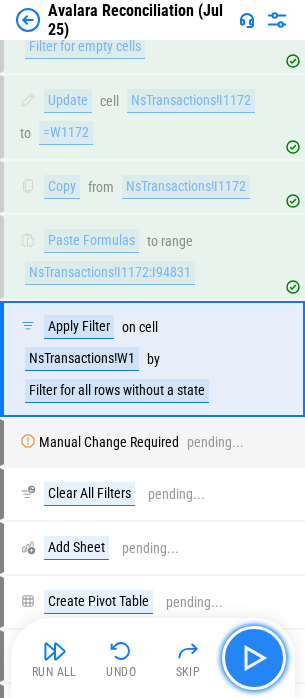 click at bounding box center (254, 658) 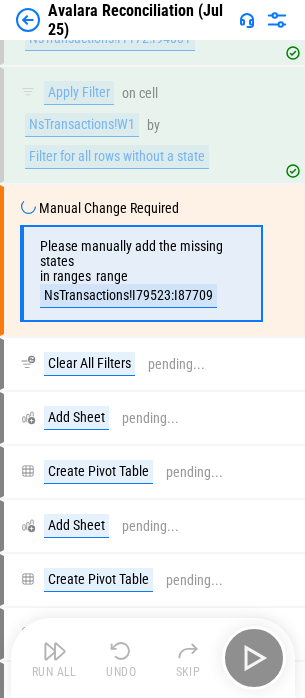 scroll, scrollTop: 4134, scrollLeft: 0, axis: vertical 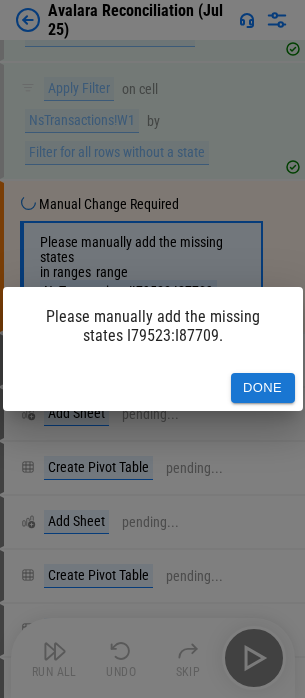 click on "Done" at bounding box center [263, 388] 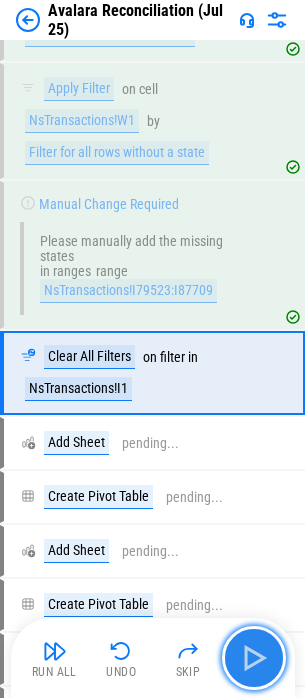 click at bounding box center [254, 658] 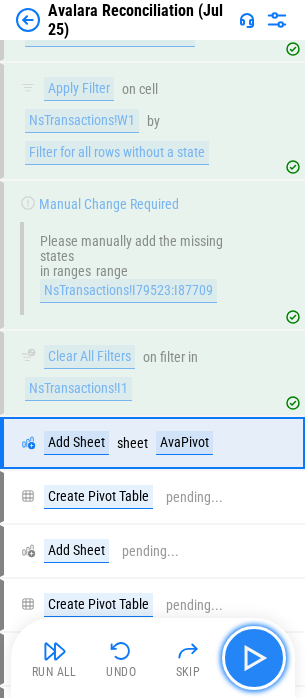 click at bounding box center (254, 658) 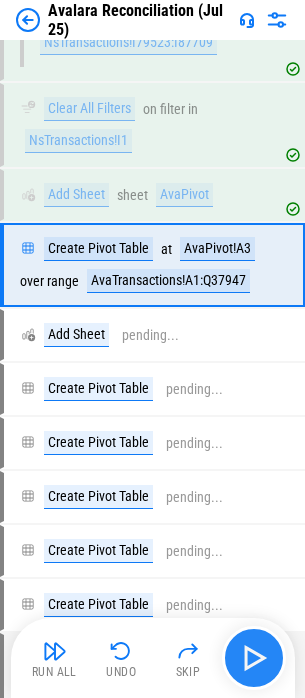scroll, scrollTop: 4390, scrollLeft: 0, axis: vertical 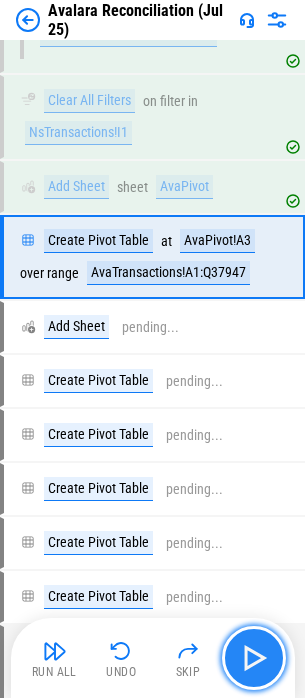 click at bounding box center [254, 658] 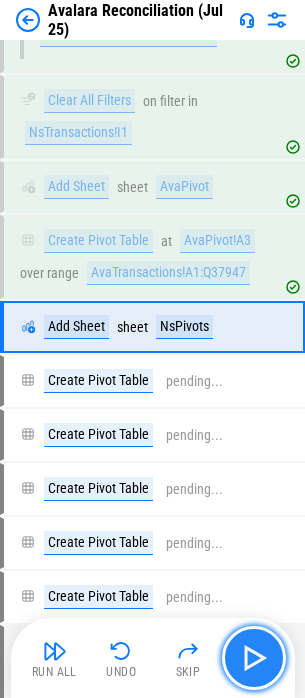 click at bounding box center (254, 658) 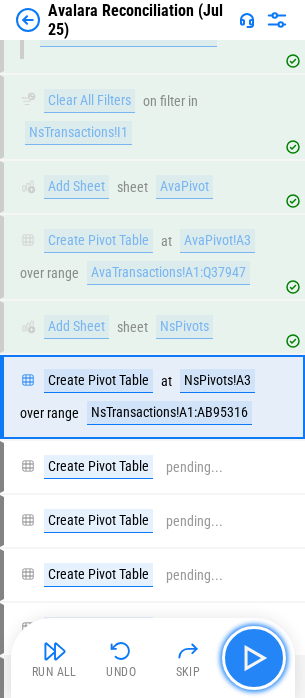 click at bounding box center (254, 658) 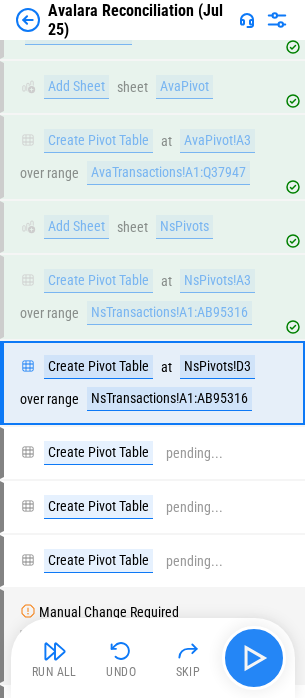 scroll, scrollTop: 4616, scrollLeft: 0, axis: vertical 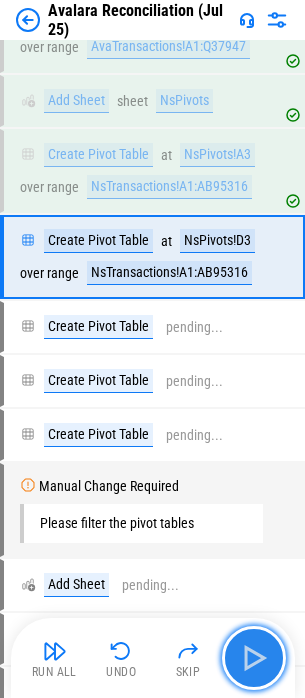 click at bounding box center (254, 658) 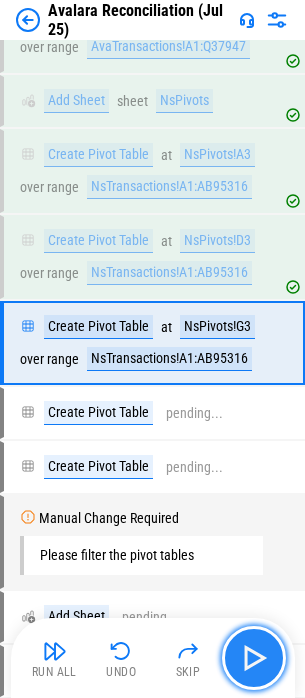 click at bounding box center (254, 658) 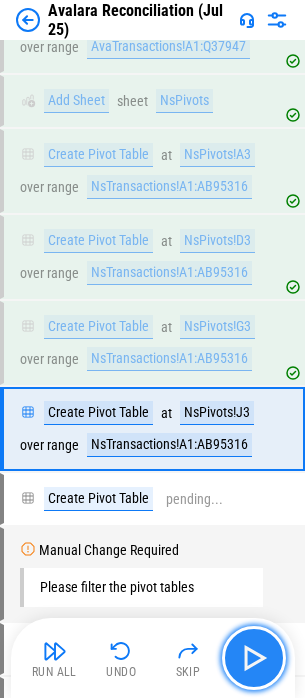 click at bounding box center [254, 658] 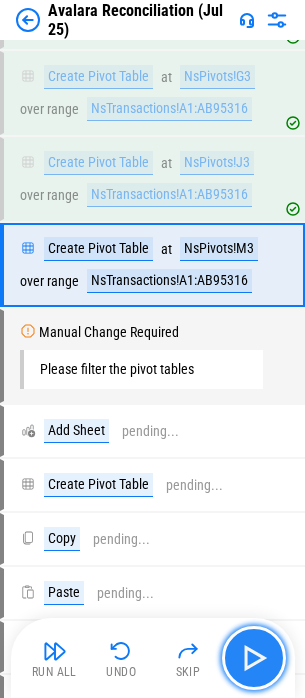 click at bounding box center (254, 658) 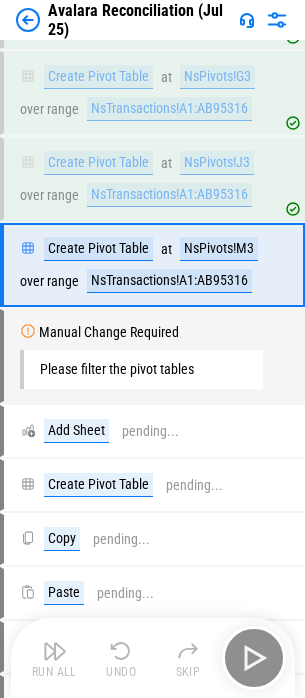 scroll, scrollTop: 4874, scrollLeft: 0, axis: vertical 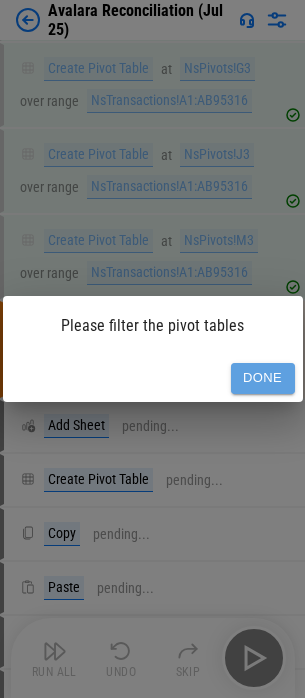 click on "Done" at bounding box center [263, 378] 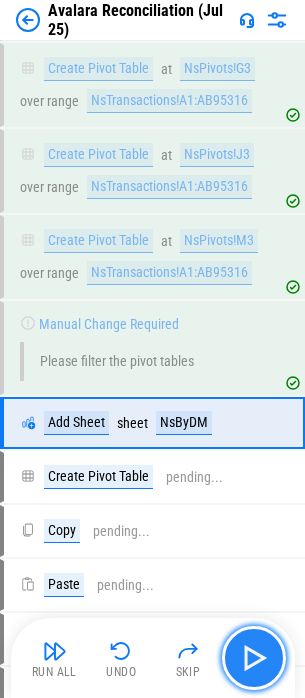 click at bounding box center [254, 658] 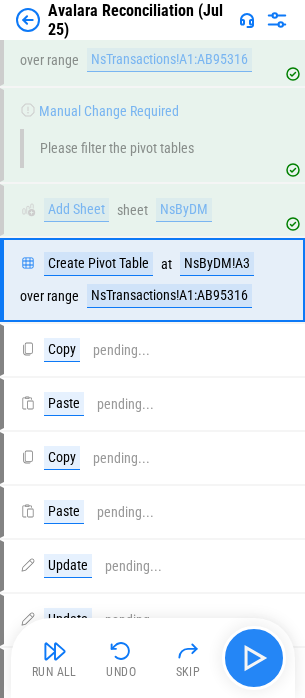 scroll, scrollTop: 5110, scrollLeft: 0, axis: vertical 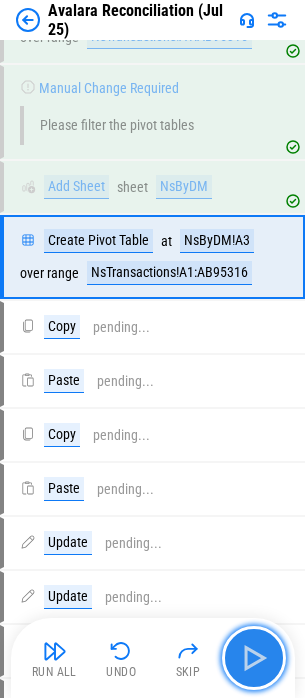 click at bounding box center [254, 658] 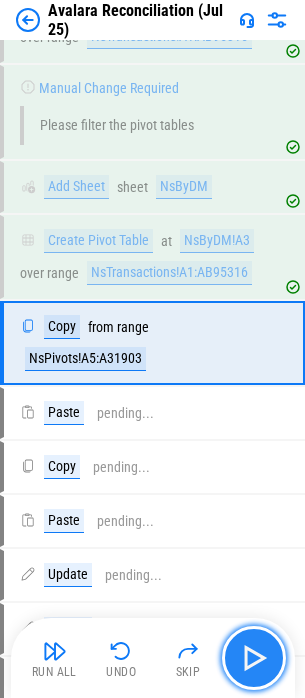 click at bounding box center [254, 658] 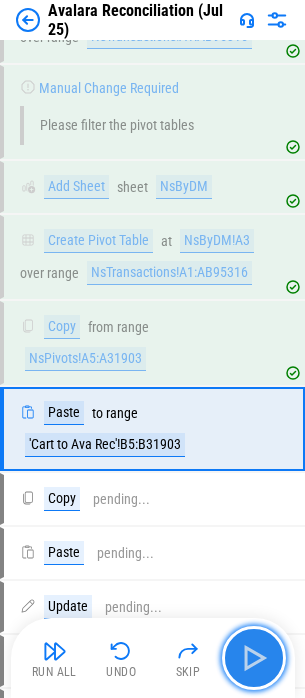 click at bounding box center (254, 658) 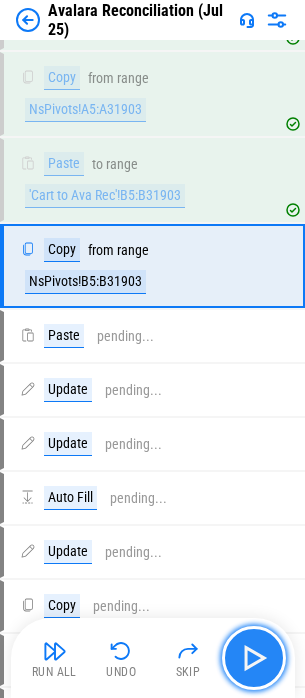 click at bounding box center (254, 658) 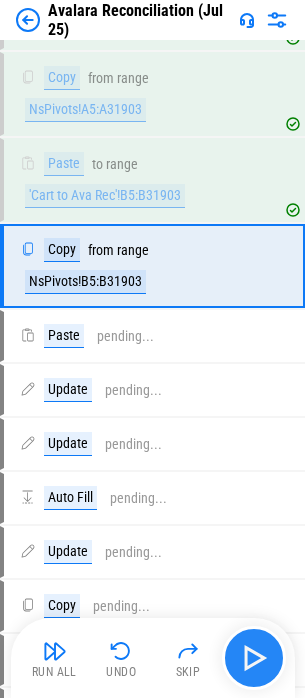 scroll, scrollTop: 5368, scrollLeft: 0, axis: vertical 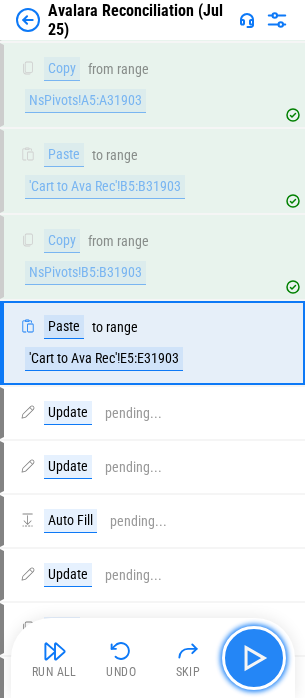 click at bounding box center (254, 658) 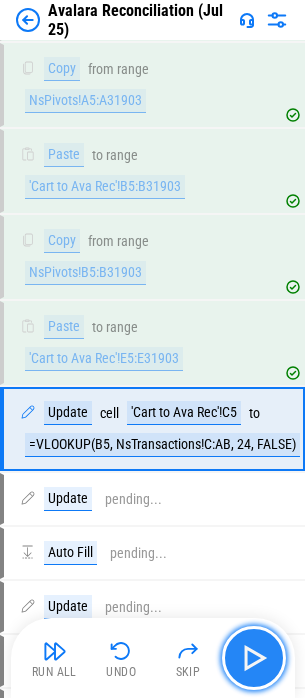 click at bounding box center (254, 658) 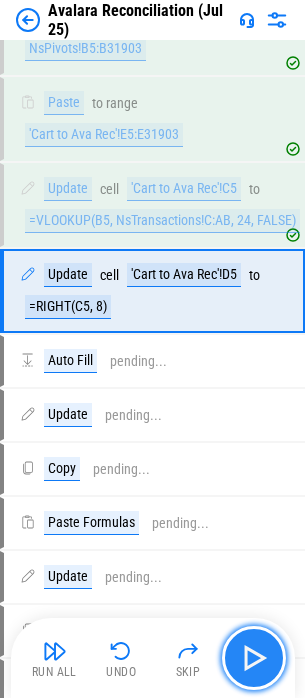 click at bounding box center (254, 658) 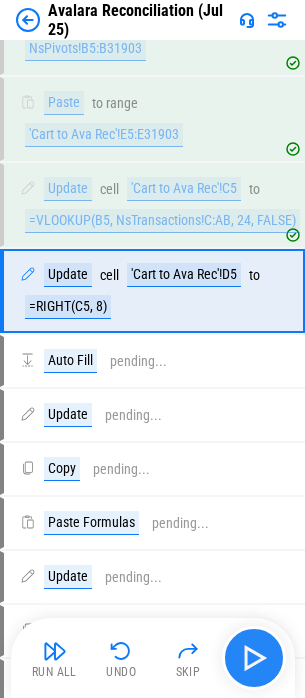 scroll, scrollTop: 5626, scrollLeft: 0, axis: vertical 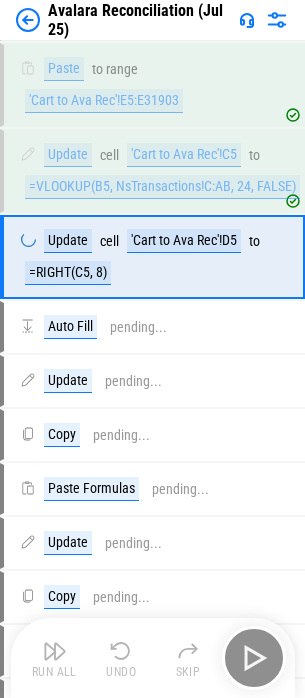 click on "Run All Undo Skip" at bounding box center [155, 658] 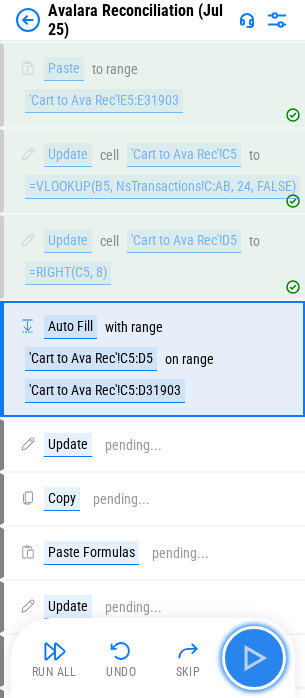 click at bounding box center [254, 658] 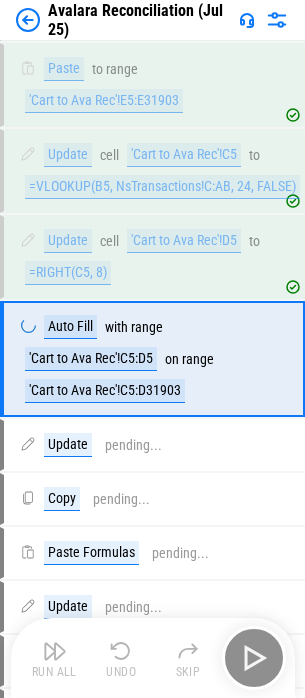 click on "Run All Undo Skip" at bounding box center [155, 658] 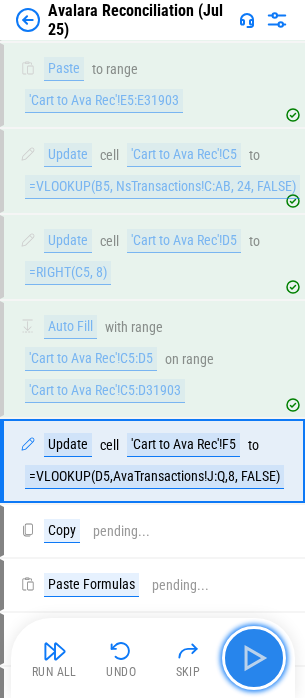 click at bounding box center (254, 658) 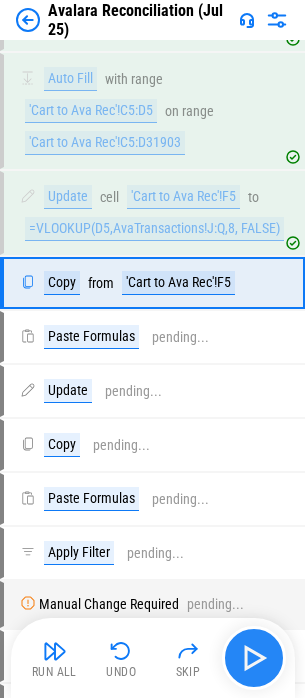 scroll, scrollTop: 5900, scrollLeft: 0, axis: vertical 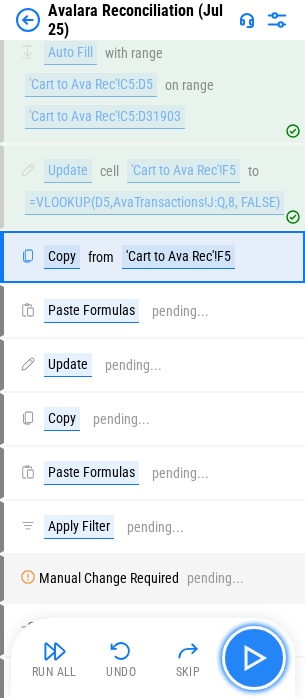 click at bounding box center [254, 658] 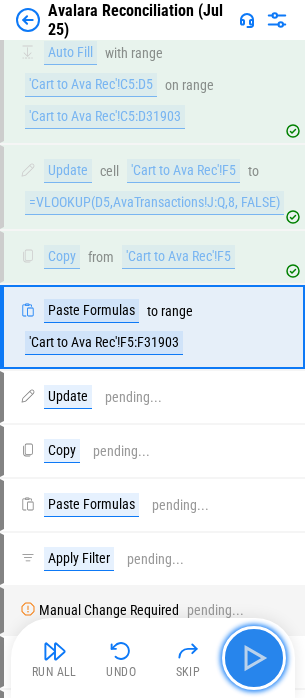 click at bounding box center (254, 658) 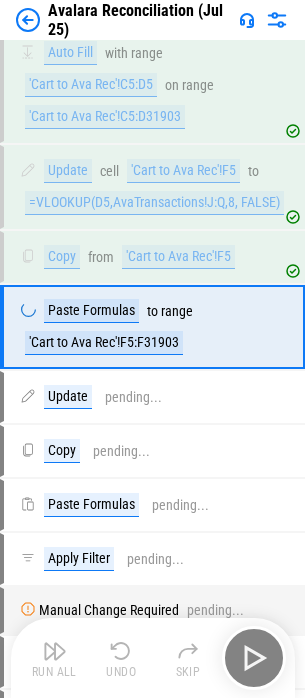 click on "Run All Undo Skip" at bounding box center (155, 658) 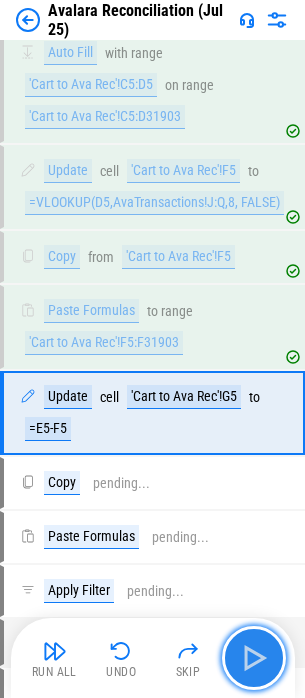 click at bounding box center (254, 658) 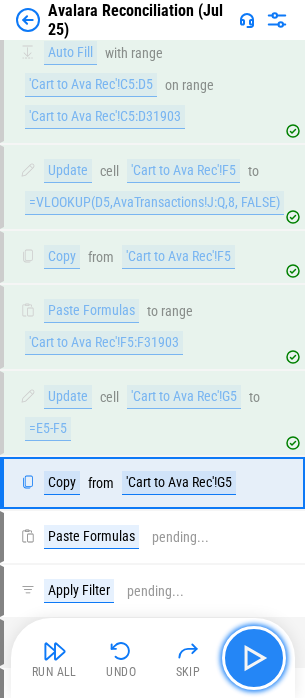 click at bounding box center (254, 658) 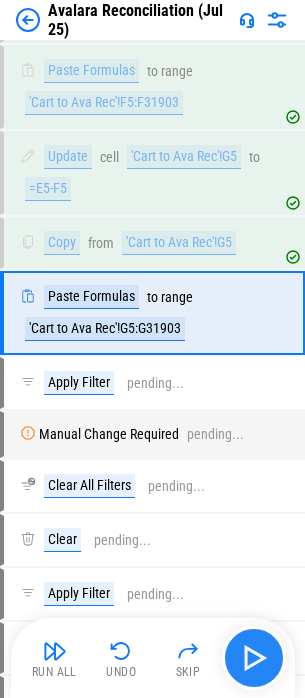 scroll, scrollTop: 6196, scrollLeft: 0, axis: vertical 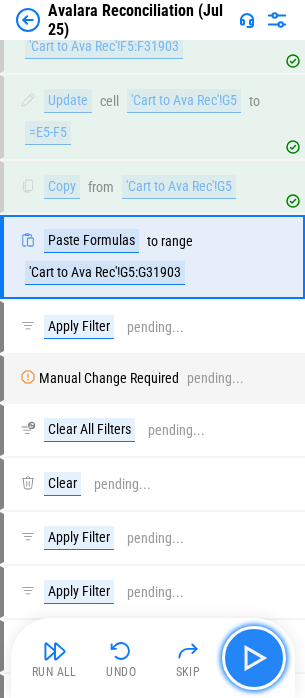 click at bounding box center [254, 658] 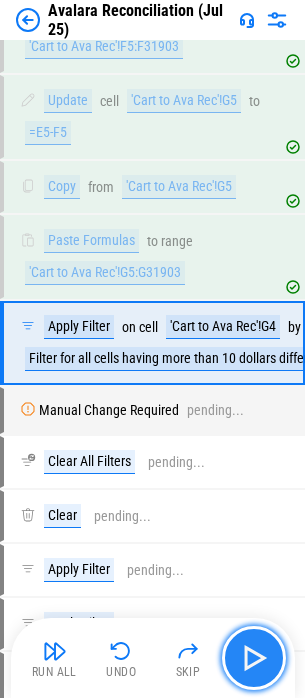 click at bounding box center (254, 658) 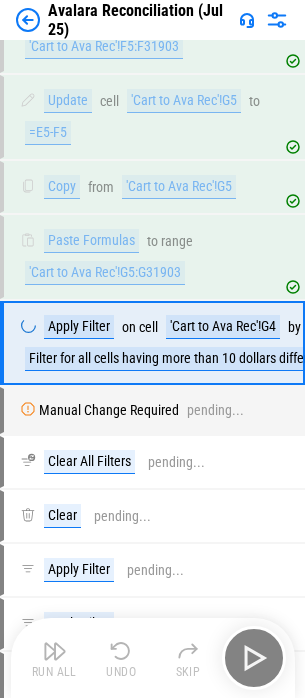 click on "Run All Undo Skip" at bounding box center (155, 658) 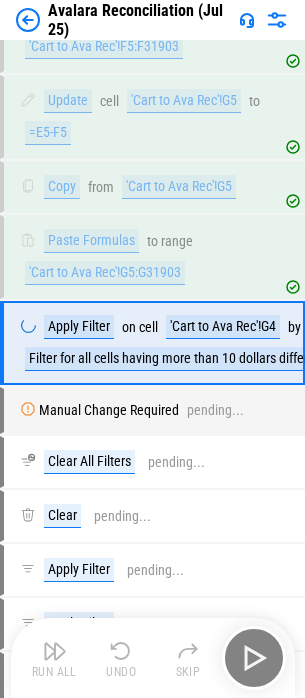 click on "Run All Undo Skip" at bounding box center (155, 658) 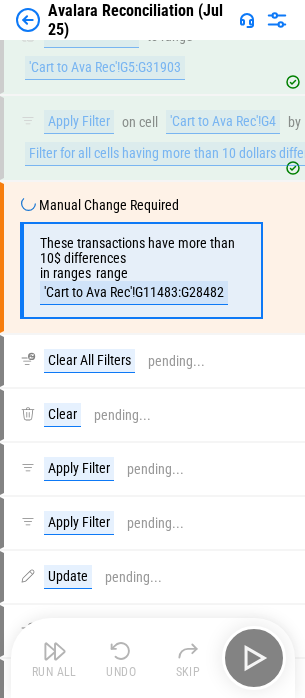 scroll, scrollTop: 6402, scrollLeft: 0, axis: vertical 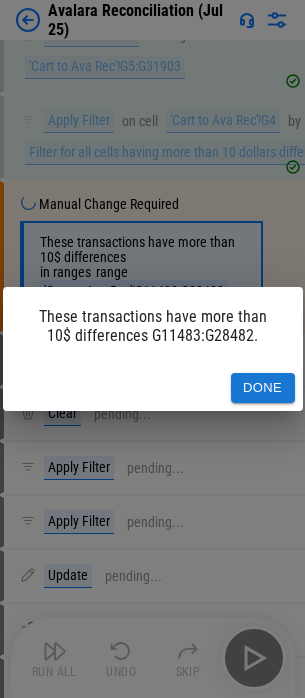 click on "Done" at bounding box center (263, 388) 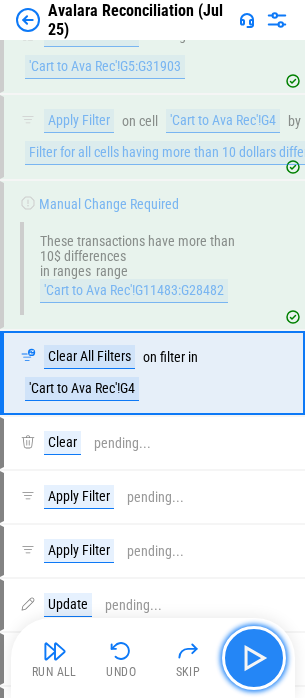 click at bounding box center (254, 658) 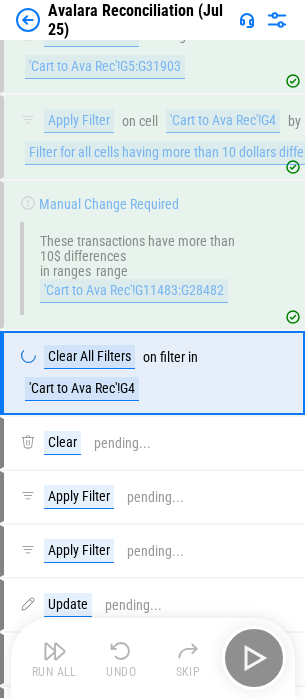 click on "Run All Undo Skip" at bounding box center (155, 658) 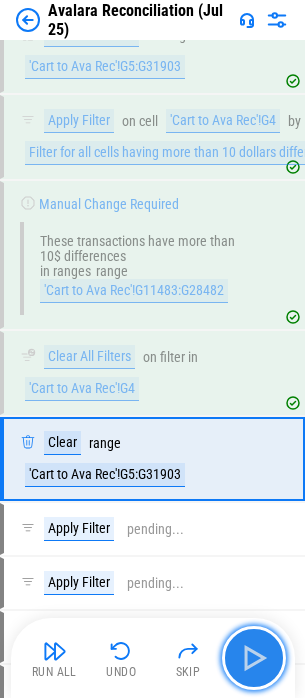 click at bounding box center (254, 658) 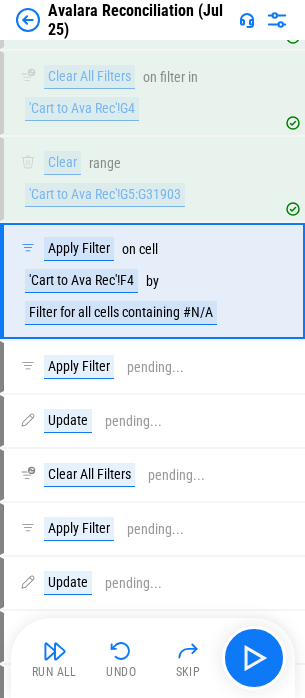 scroll, scrollTop: 6706, scrollLeft: 0, axis: vertical 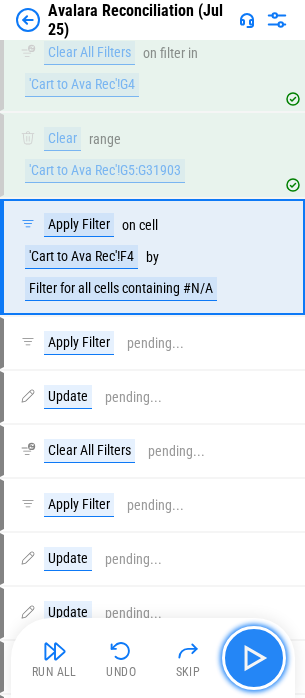 click at bounding box center (254, 658) 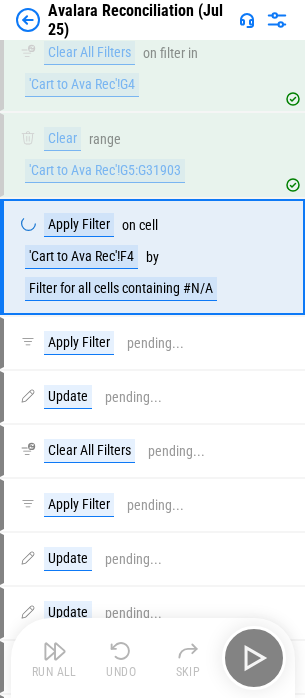 click on "Run All Undo Skip" at bounding box center [155, 658] 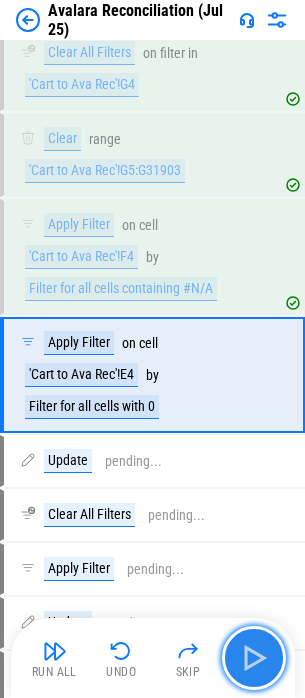 click at bounding box center [254, 658] 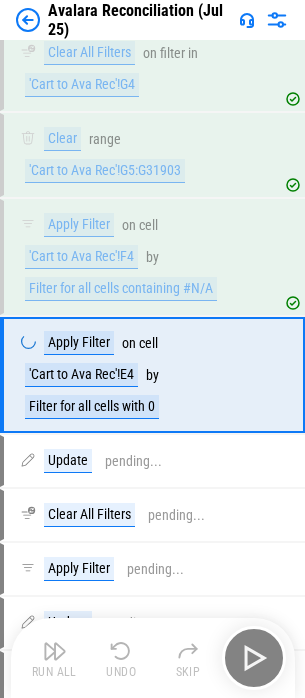 click on "Run All Undo Skip" at bounding box center [155, 658] 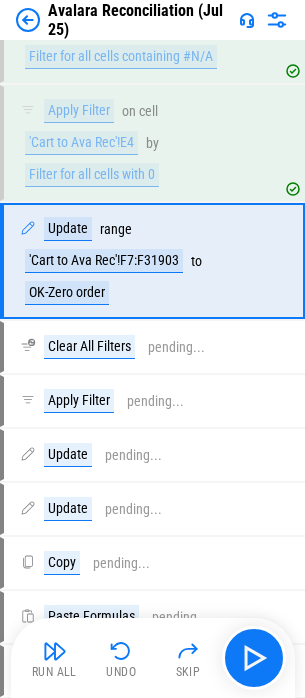 scroll, scrollTop: 6942, scrollLeft: 0, axis: vertical 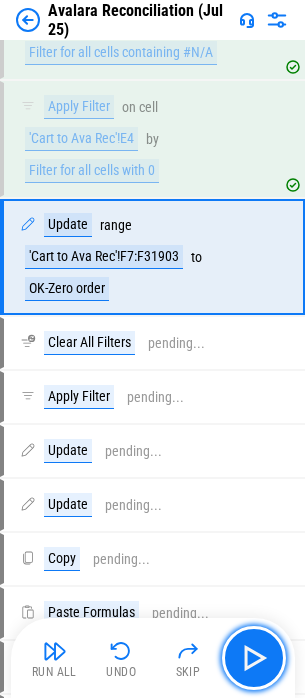 click at bounding box center (254, 658) 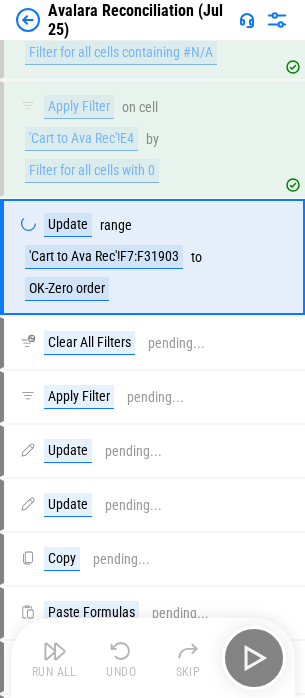 click on "Run All Undo Skip" at bounding box center (155, 658) 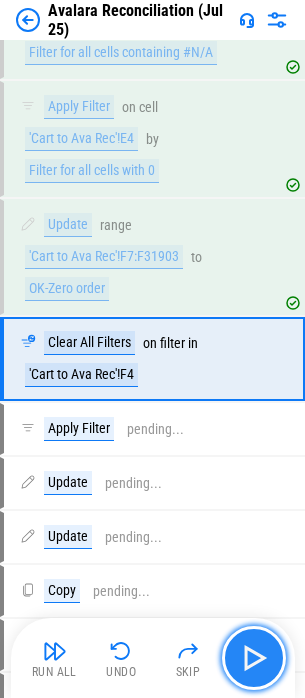 click at bounding box center [254, 658] 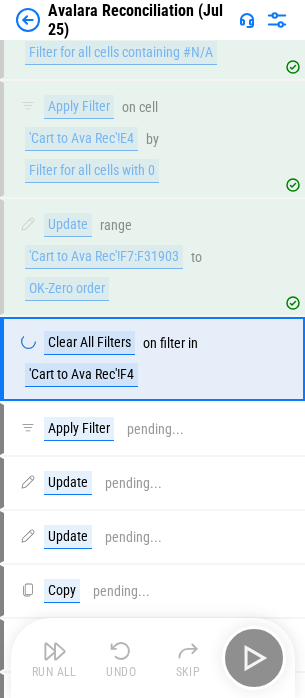 click on "Run All Undo Skip" at bounding box center [155, 658] 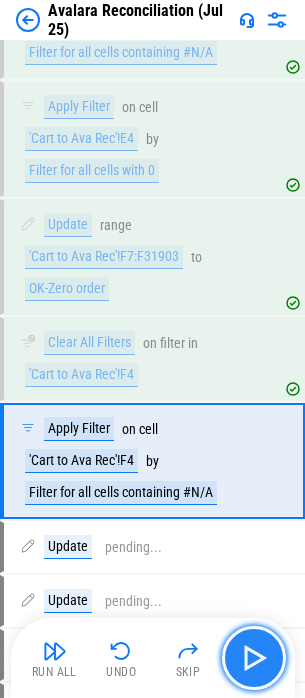 click at bounding box center (254, 658) 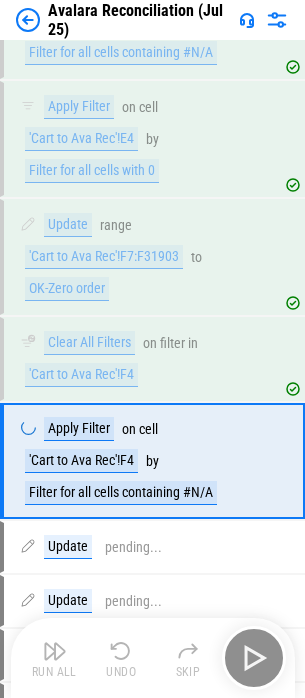 click on "Run All Undo Skip" at bounding box center (155, 658) 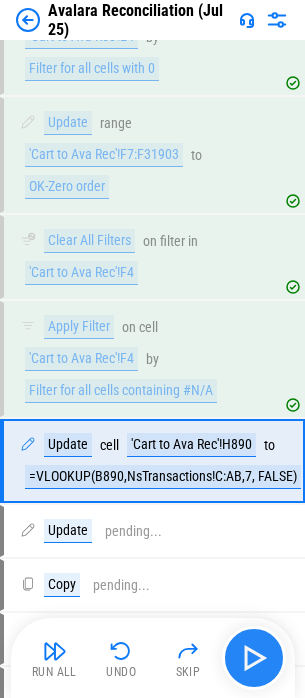 scroll, scrollTop: 7248, scrollLeft: 0, axis: vertical 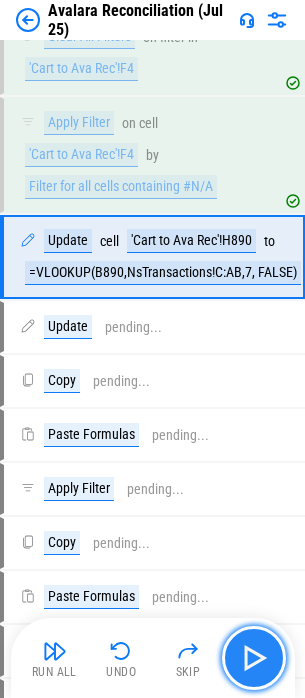 click at bounding box center (254, 658) 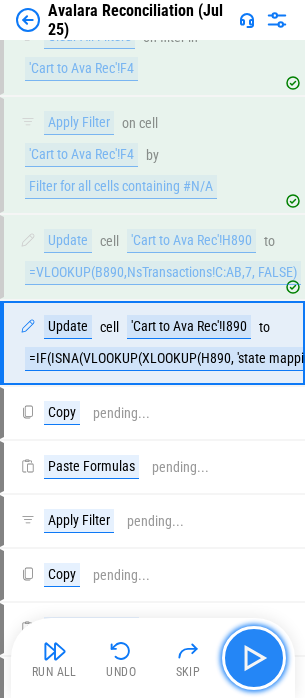 click at bounding box center (254, 658) 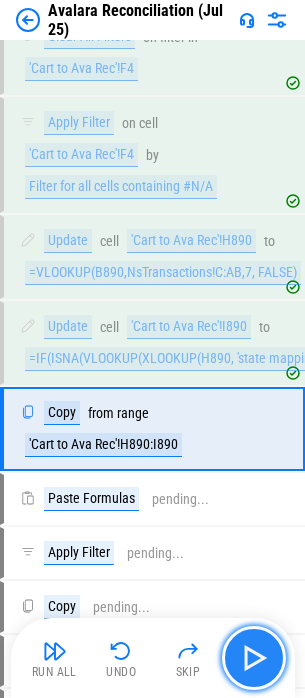 click at bounding box center (254, 658) 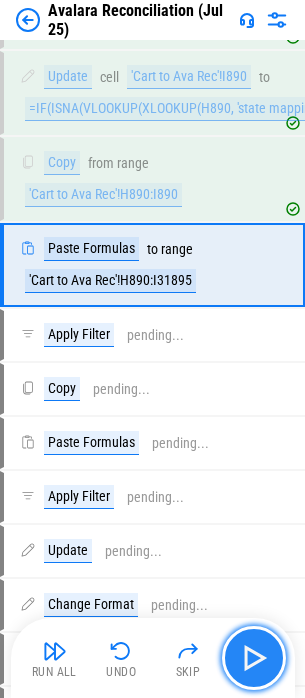 click at bounding box center (254, 658) 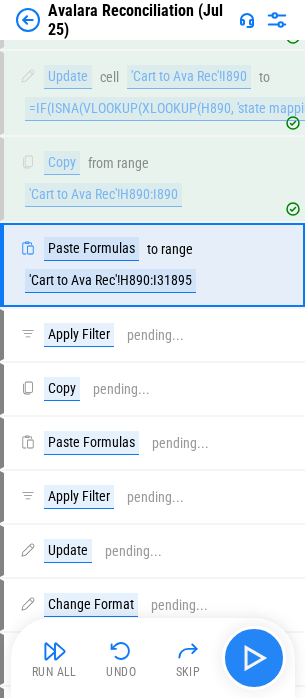 scroll, scrollTop: 7506, scrollLeft: 0, axis: vertical 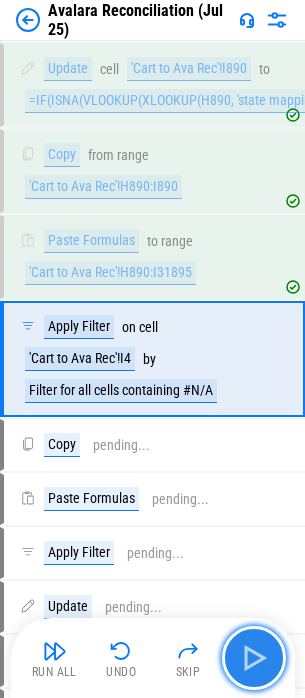 click at bounding box center [254, 658] 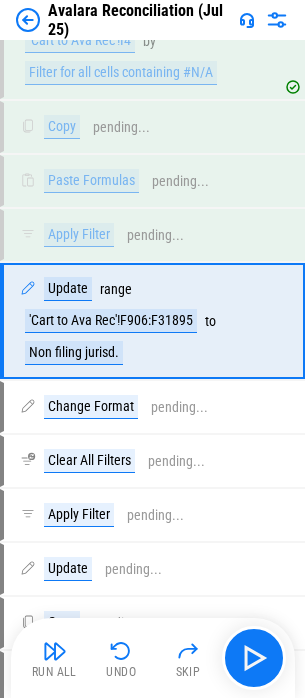 scroll, scrollTop: 7888, scrollLeft: 0, axis: vertical 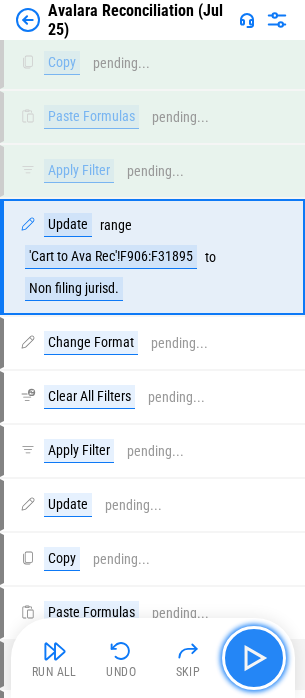 click at bounding box center (254, 658) 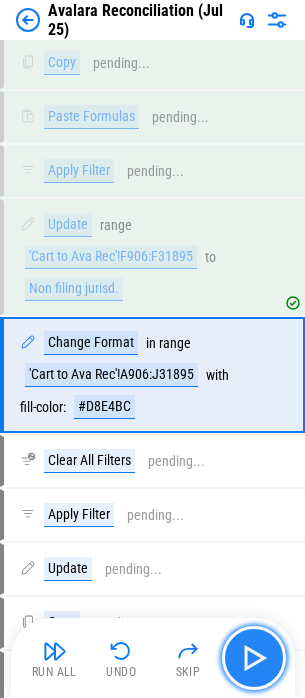 click at bounding box center (254, 658) 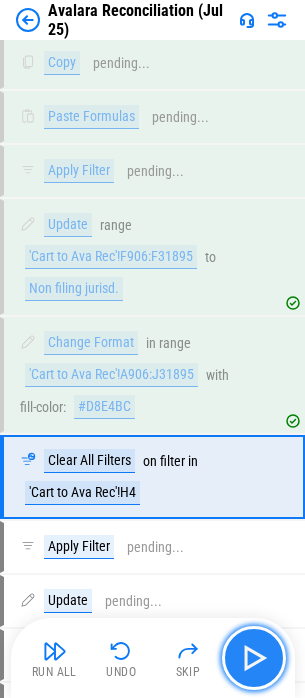 click at bounding box center [254, 658] 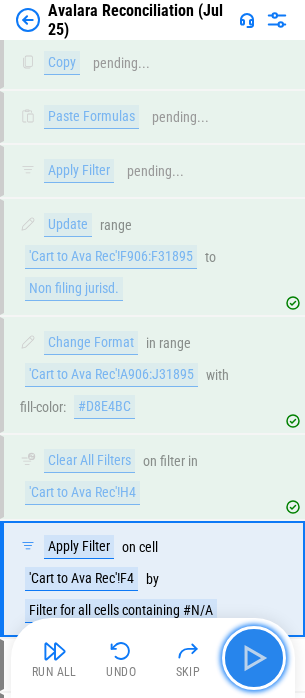 scroll, scrollTop: 7990, scrollLeft: 0, axis: vertical 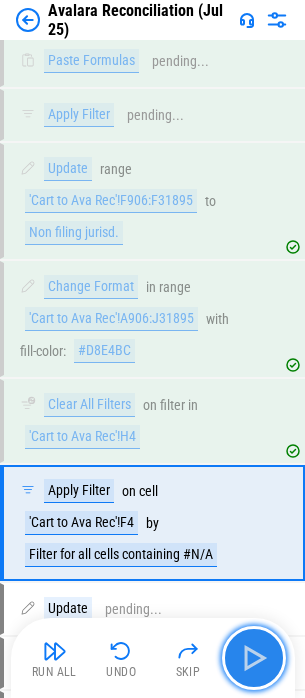 click at bounding box center [254, 658] 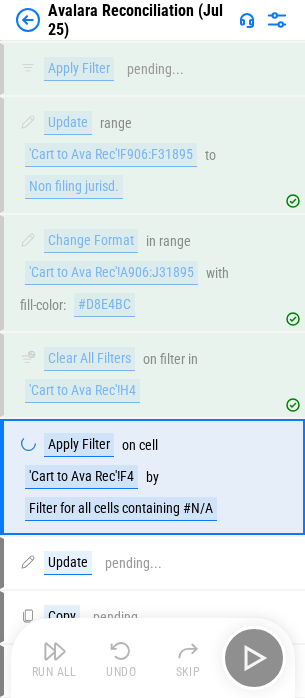 click on "Run All Undo Skip" at bounding box center [155, 658] 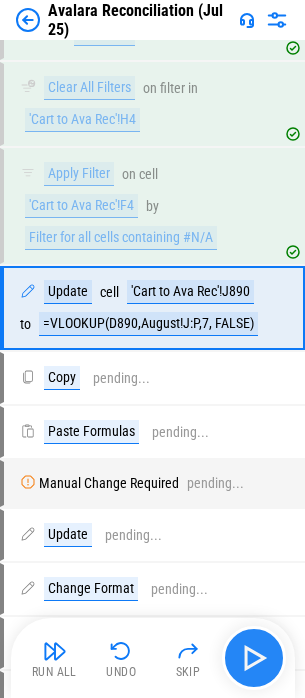 scroll, scrollTop: 8312, scrollLeft: 0, axis: vertical 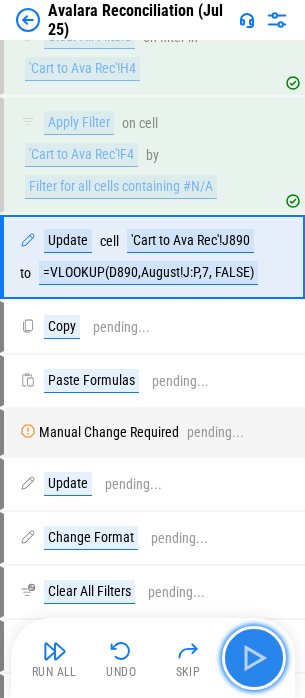 click at bounding box center (254, 658) 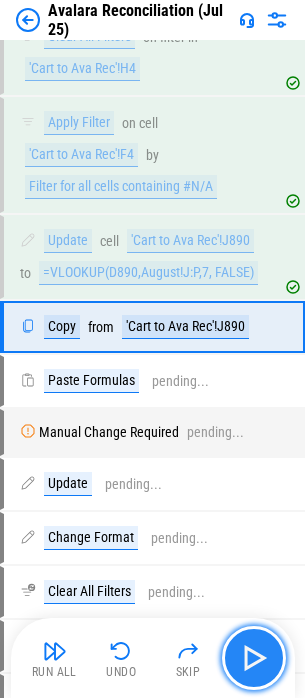 click at bounding box center [254, 658] 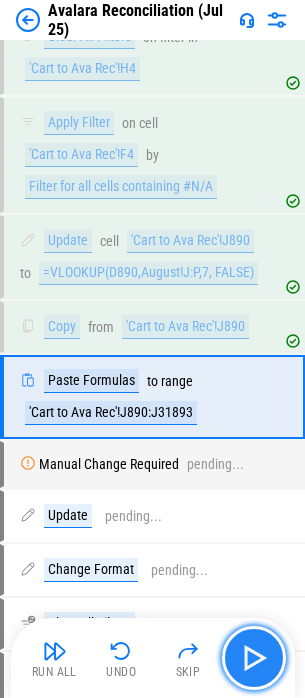 click at bounding box center (254, 658) 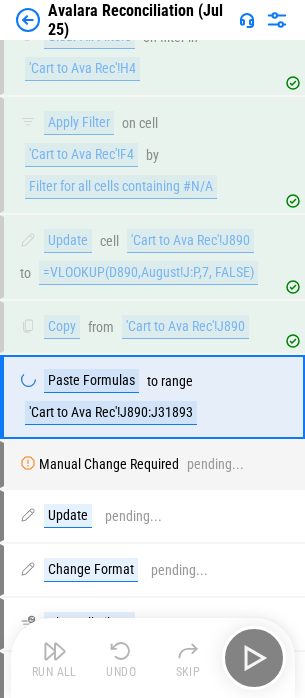 click on "Run All Undo Skip" at bounding box center (155, 658) 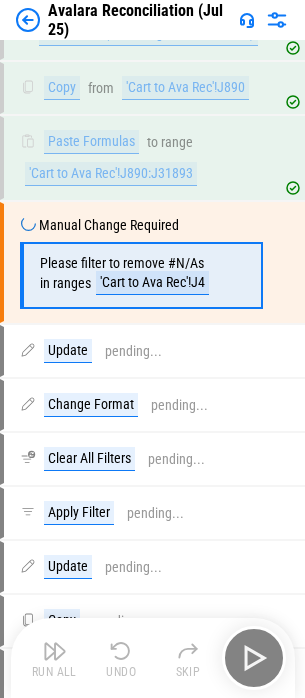 scroll, scrollTop: 8557, scrollLeft: 0, axis: vertical 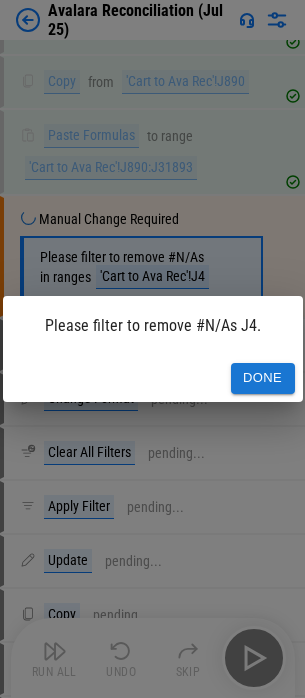 click on "Done" at bounding box center [263, 378] 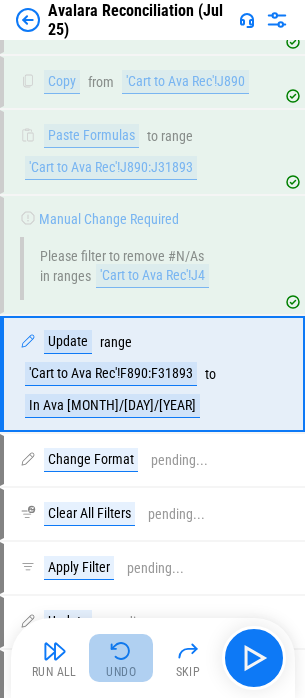 click at bounding box center (121, 651) 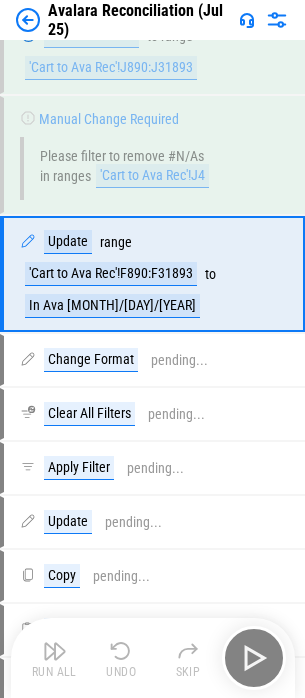 scroll, scrollTop: 8457, scrollLeft: 0, axis: vertical 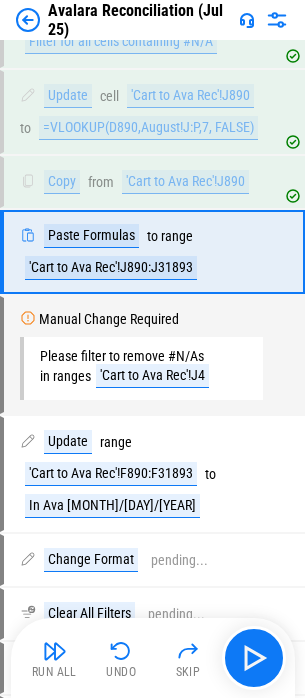 drag, startPoint x: 22, startPoint y: 659, endPoint x: 13, endPoint y: 679, distance: 21.931713 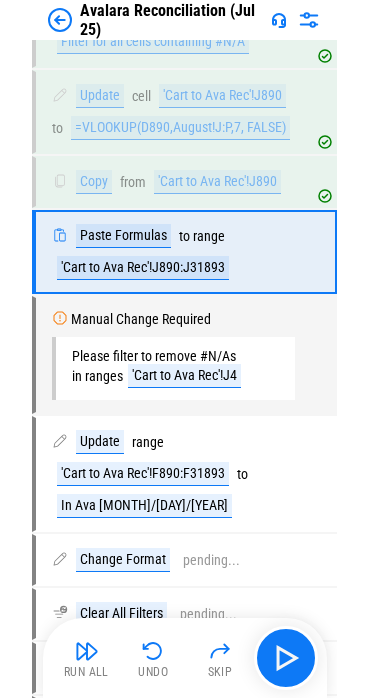 scroll, scrollTop: 7324, scrollLeft: 0, axis: vertical 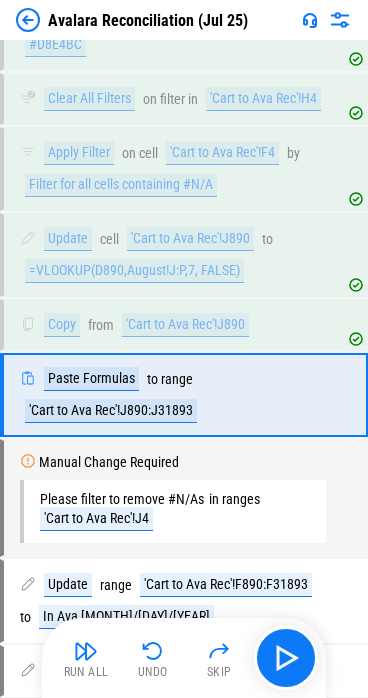 click on "Paste Formulas to range 'Cart to Ava Rec'!J890:J31893" at bounding box center [175, 395] 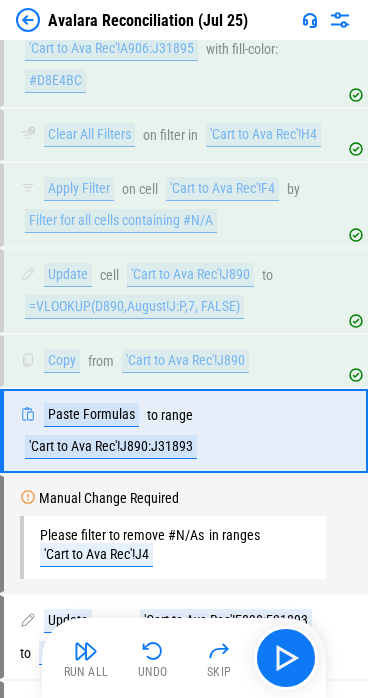 scroll, scrollTop: 7124, scrollLeft: 0, axis: vertical 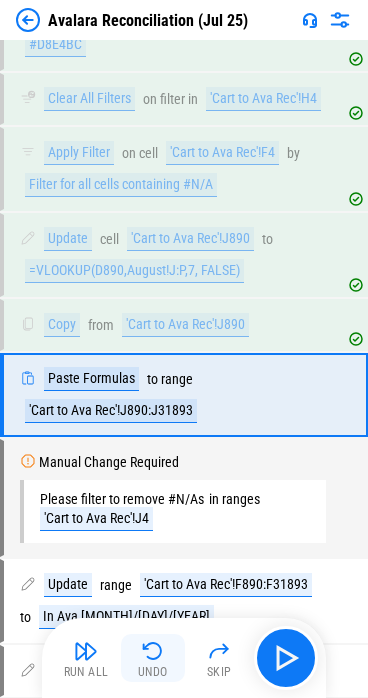click on "Undo" at bounding box center (153, 658) 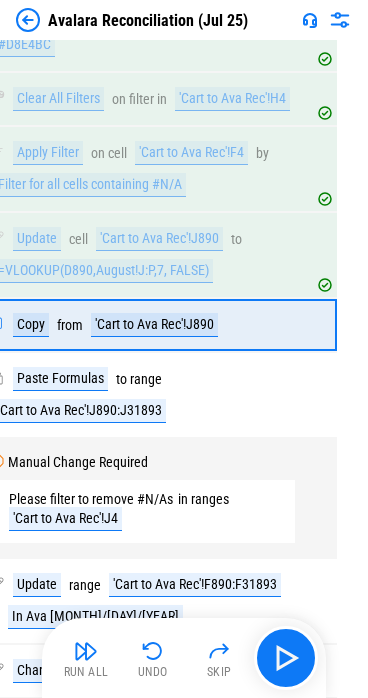 scroll, scrollTop: 7124, scrollLeft: 0, axis: vertical 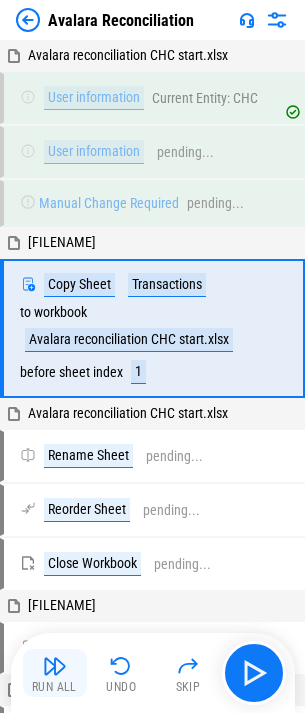 click at bounding box center (55, 666) 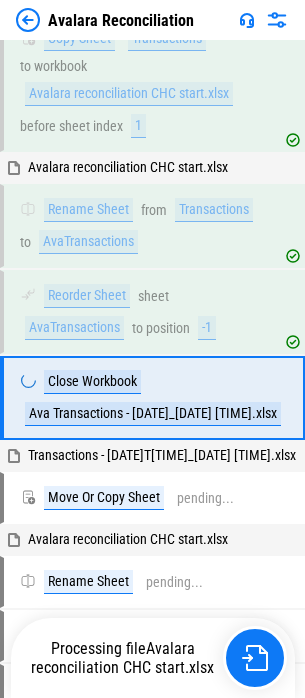 scroll, scrollTop: 316, scrollLeft: 0, axis: vertical 